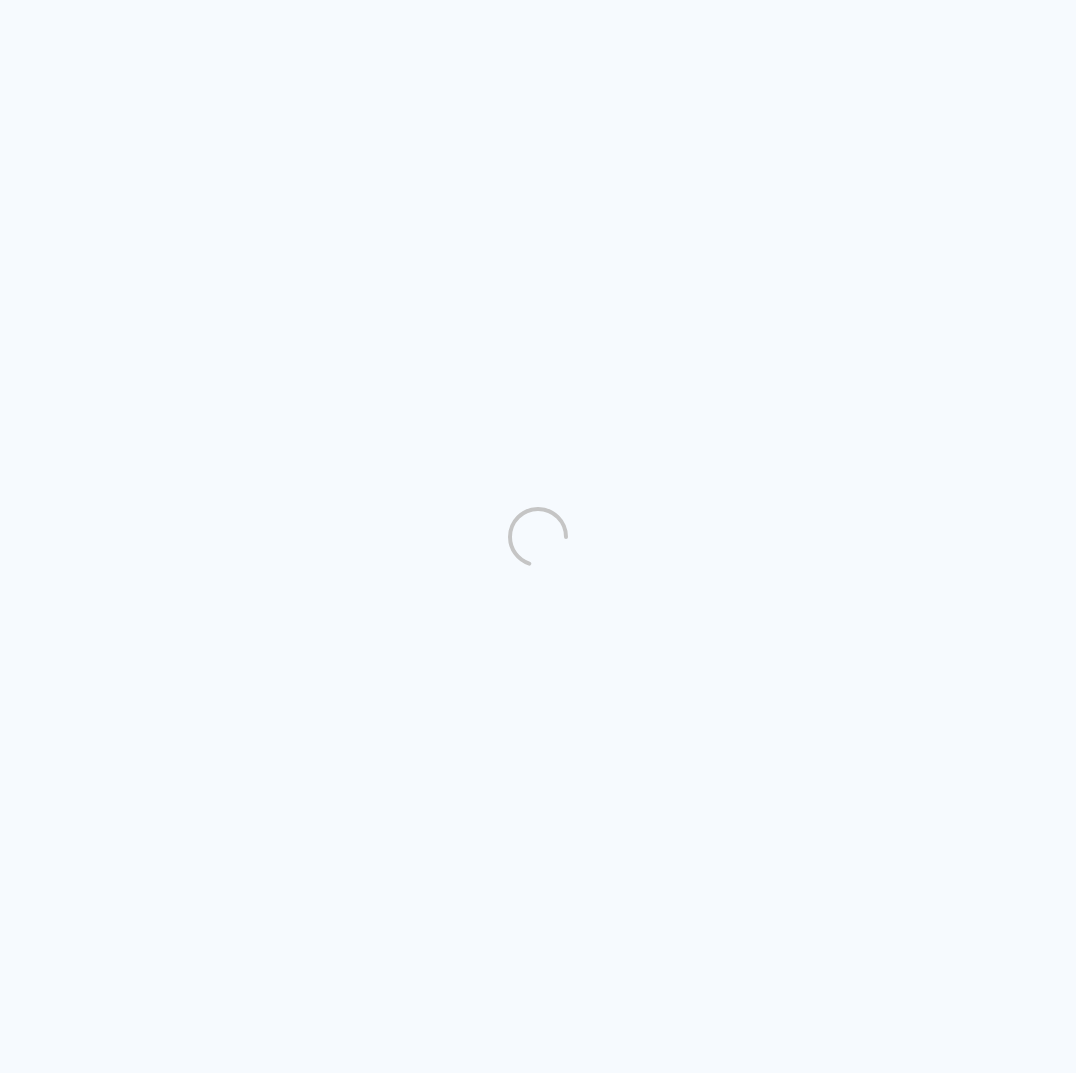 scroll, scrollTop: 0, scrollLeft: 1, axis: horizontal 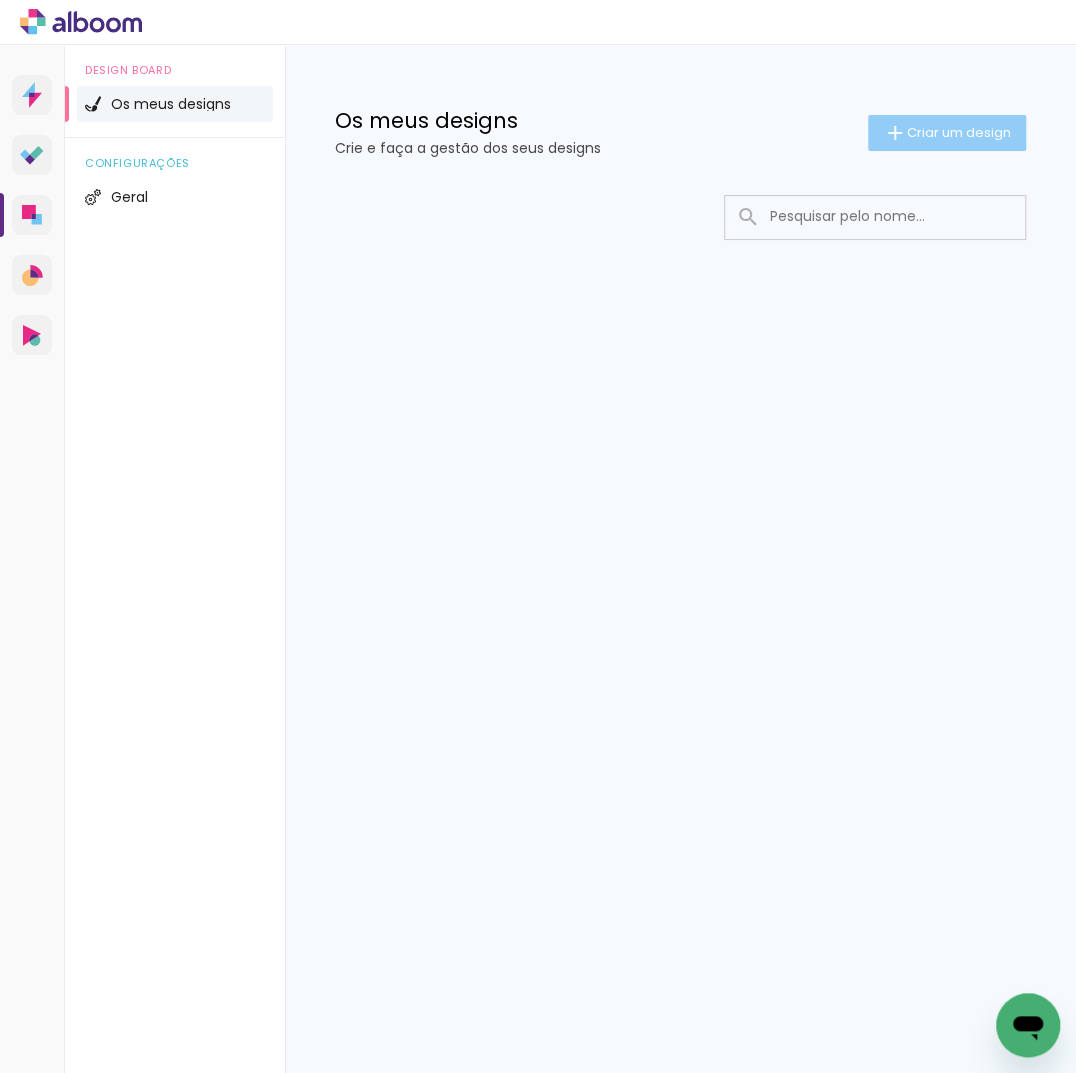 click 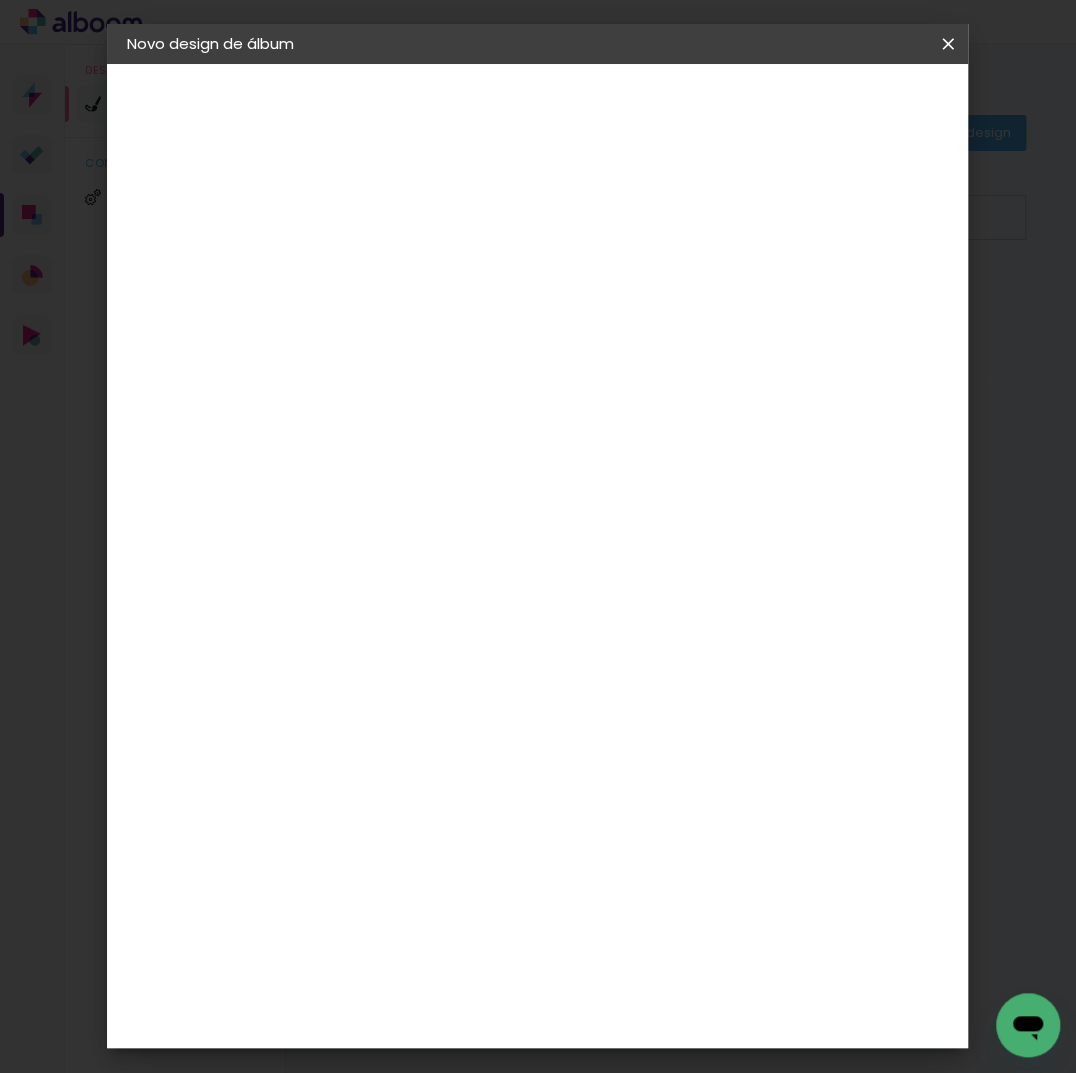 click on "Título do álbum" at bounding box center (0, 0) 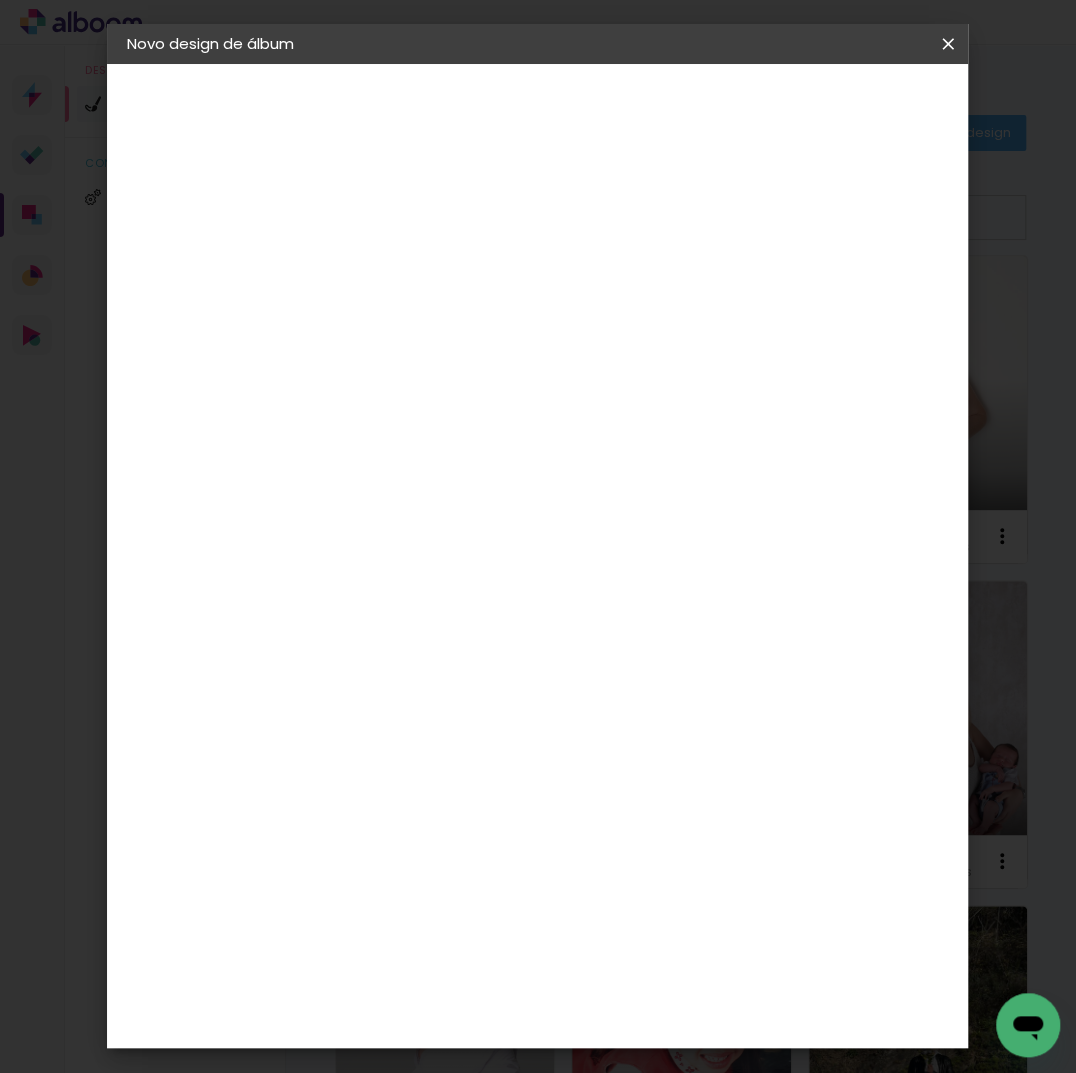 click on "[PERSON_NAME]" at bounding box center [454, 268] 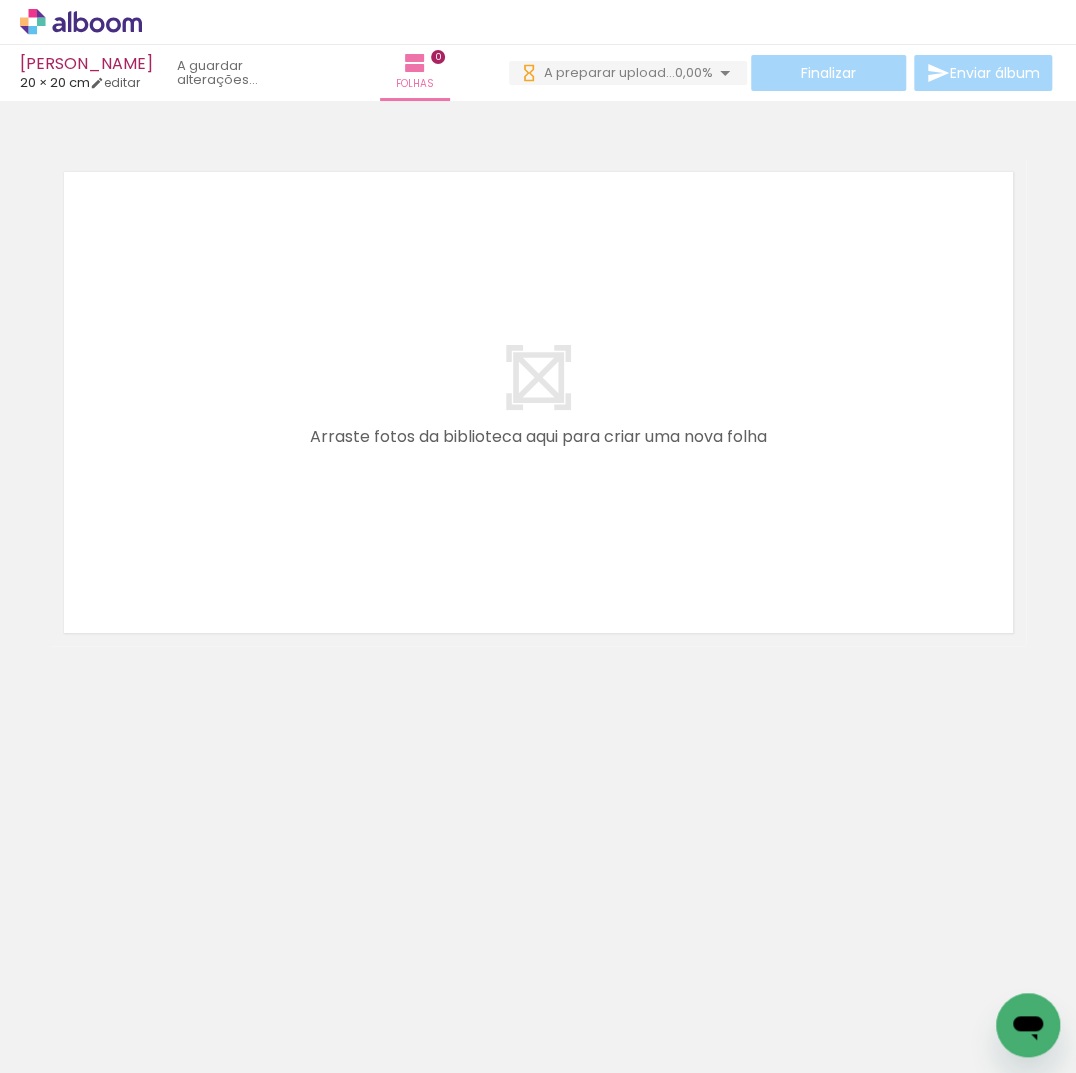 scroll, scrollTop: 0, scrollLeft: 0, axis: both 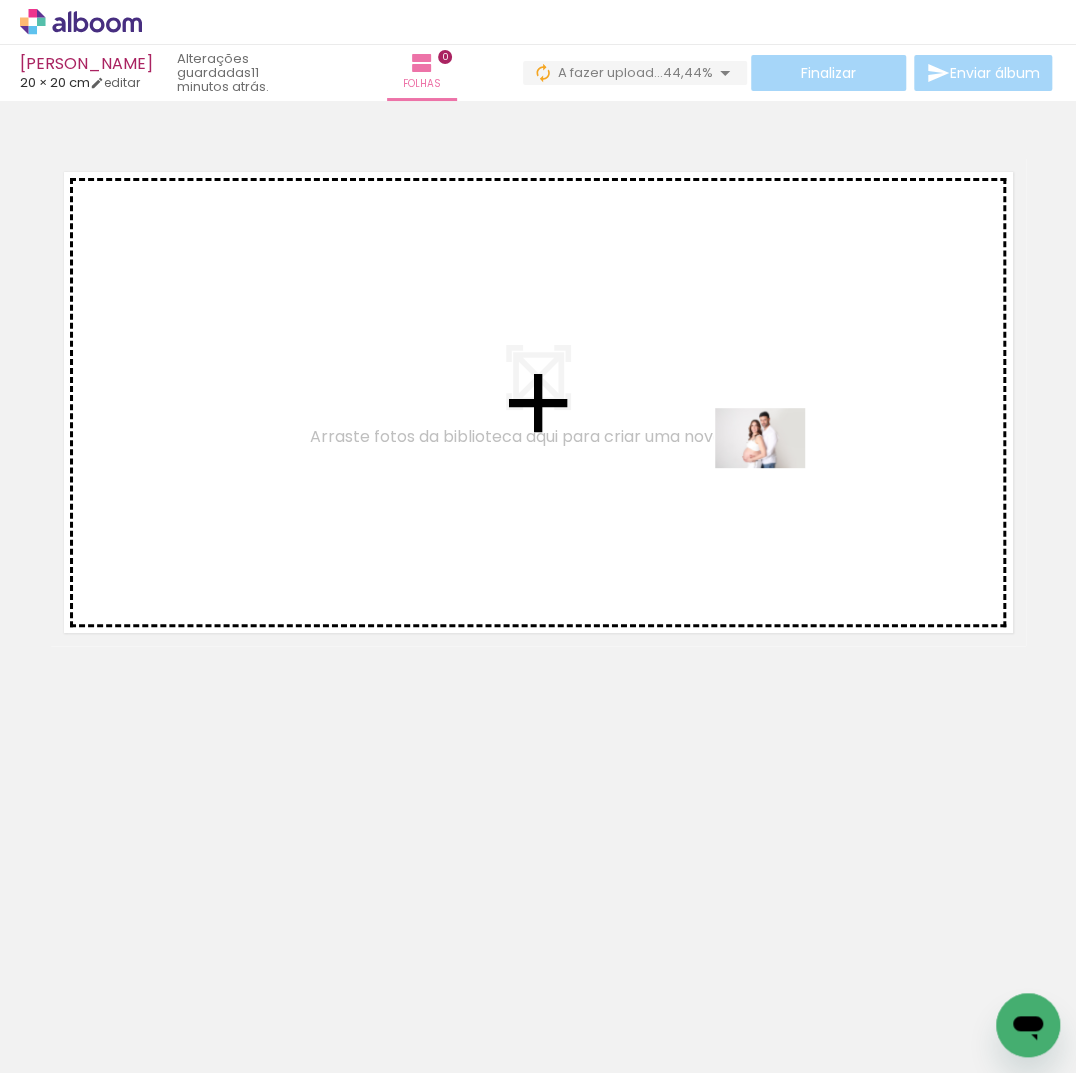 drag, startPoint x: 754, startPoint y: 986, endPoint x: 775, endPoint y: 468, distance: 518.4255 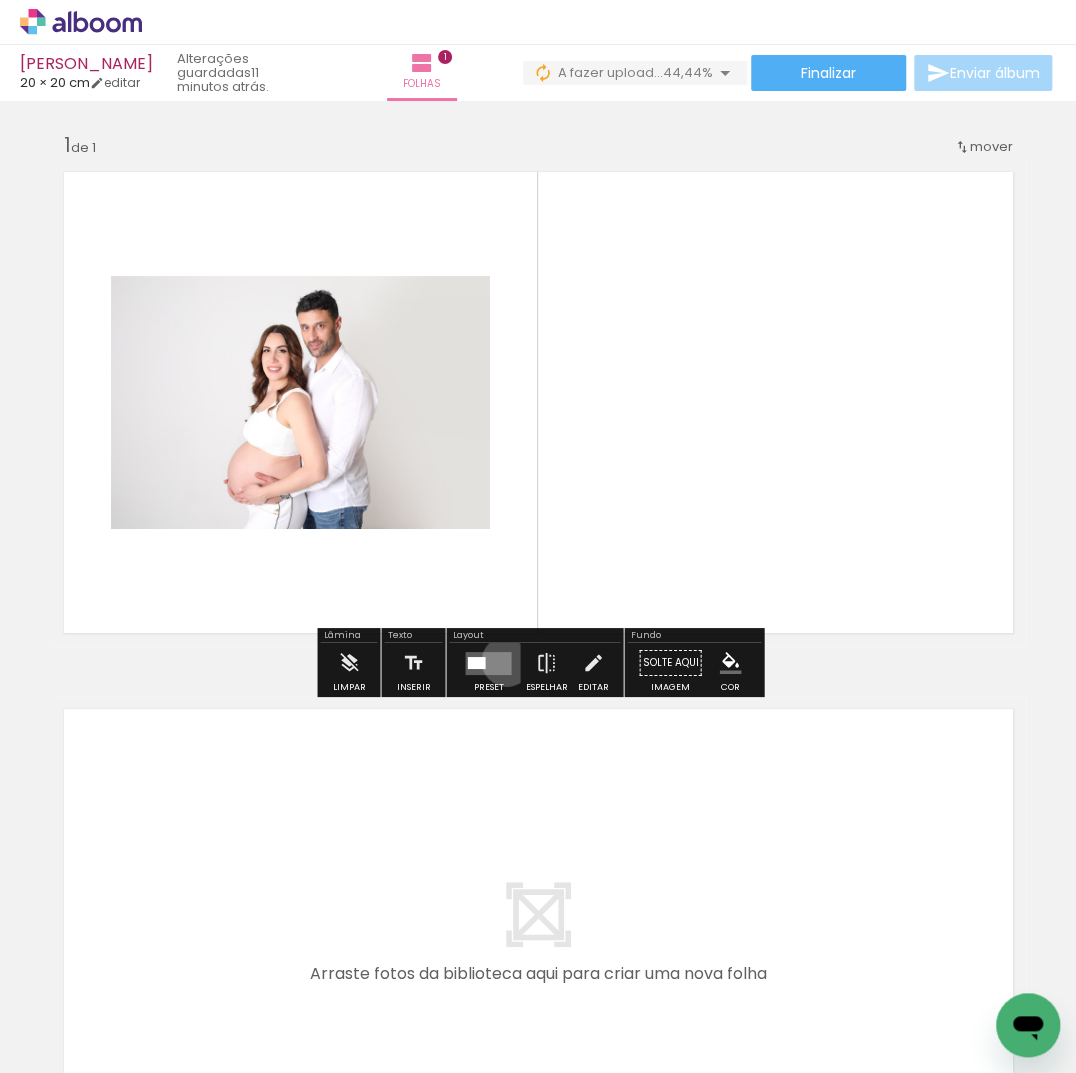 click at bounding box center (488, 662) 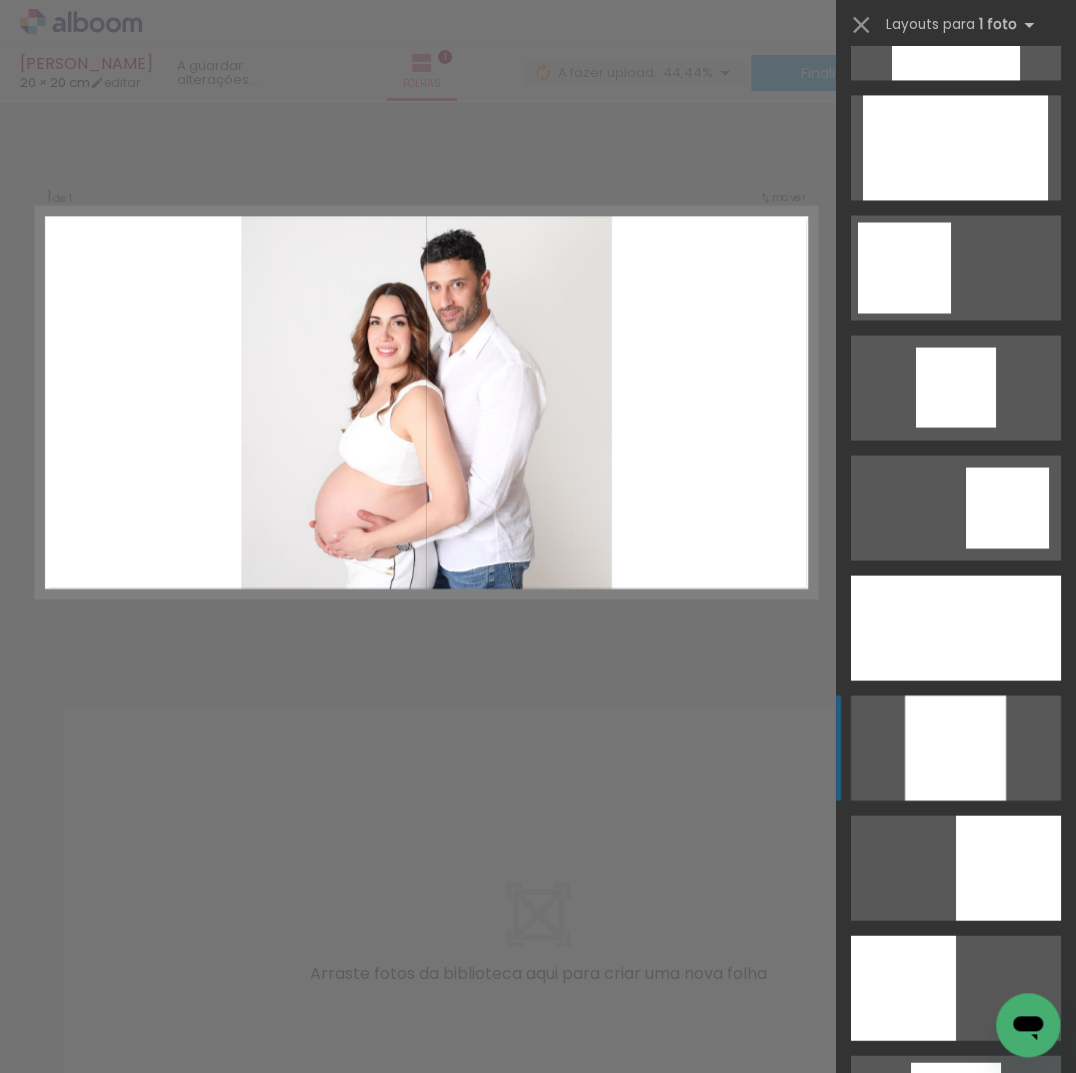 scroll, scrollTop: 1281, scrollLeft: 0, axis: vertical 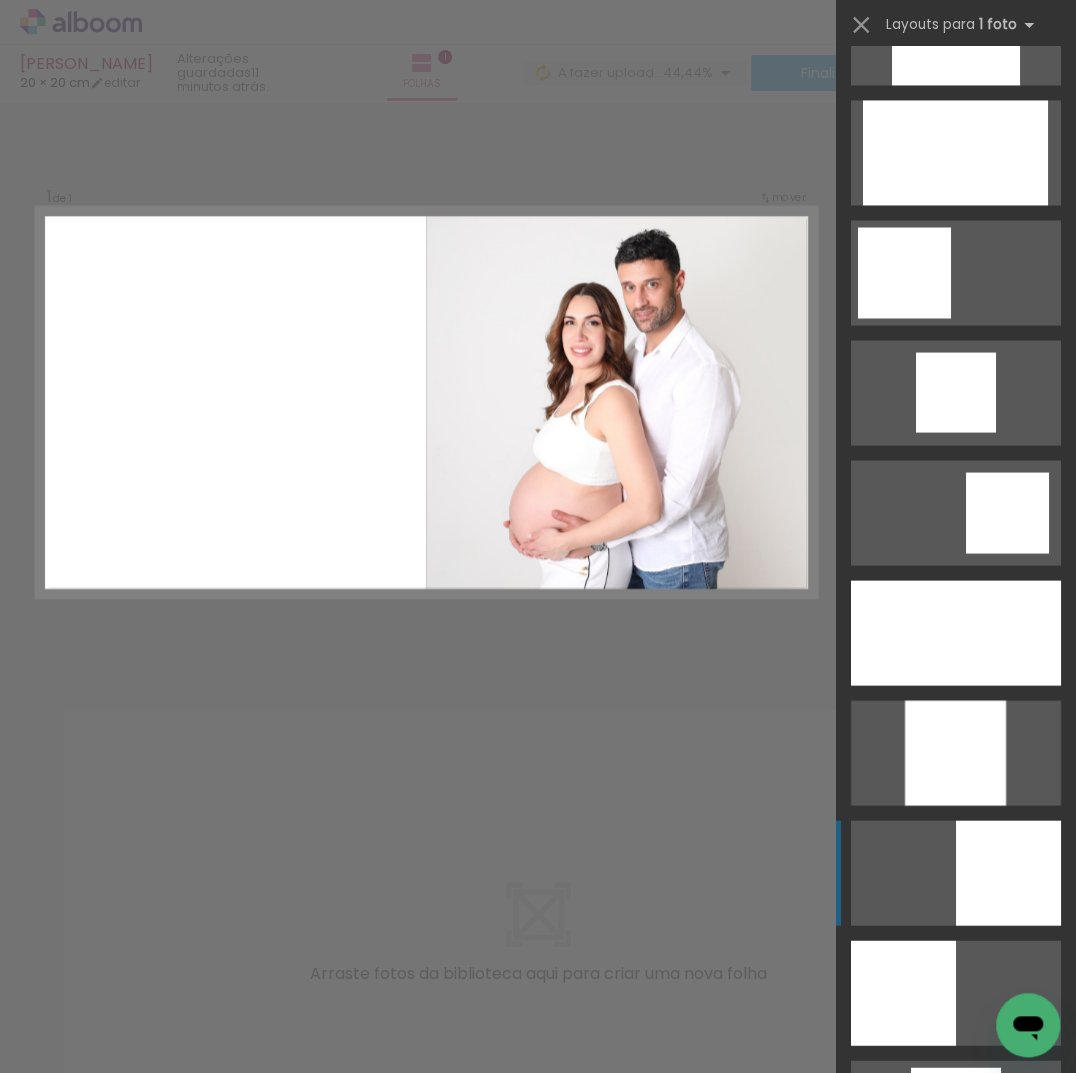 click at bounding box center [893, 1472] 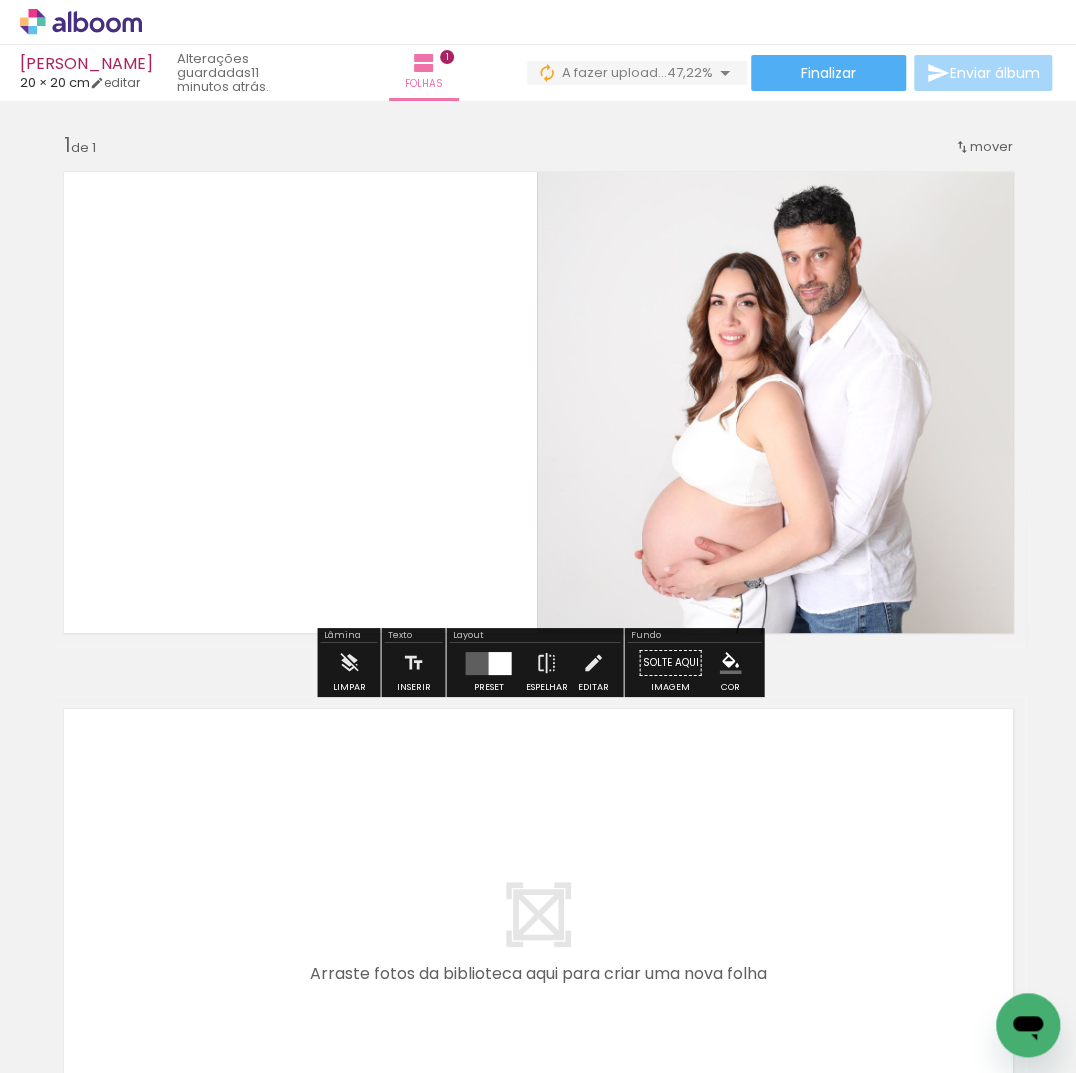 click on "Inserir folha 1  de 1" at bounding box center [538, 645] 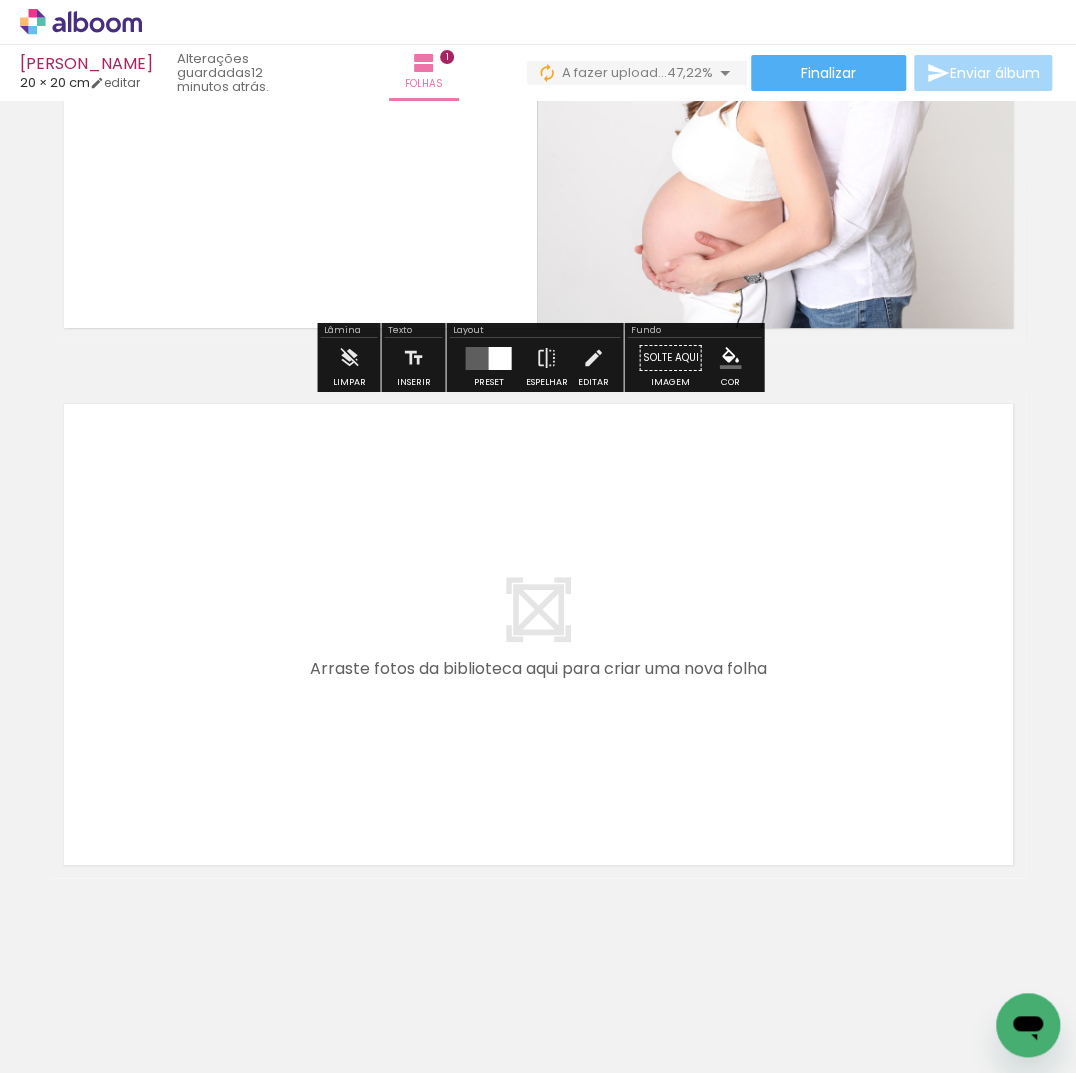 scroll, scrollTop: 306, scrollLeft: 0, axis: vertical 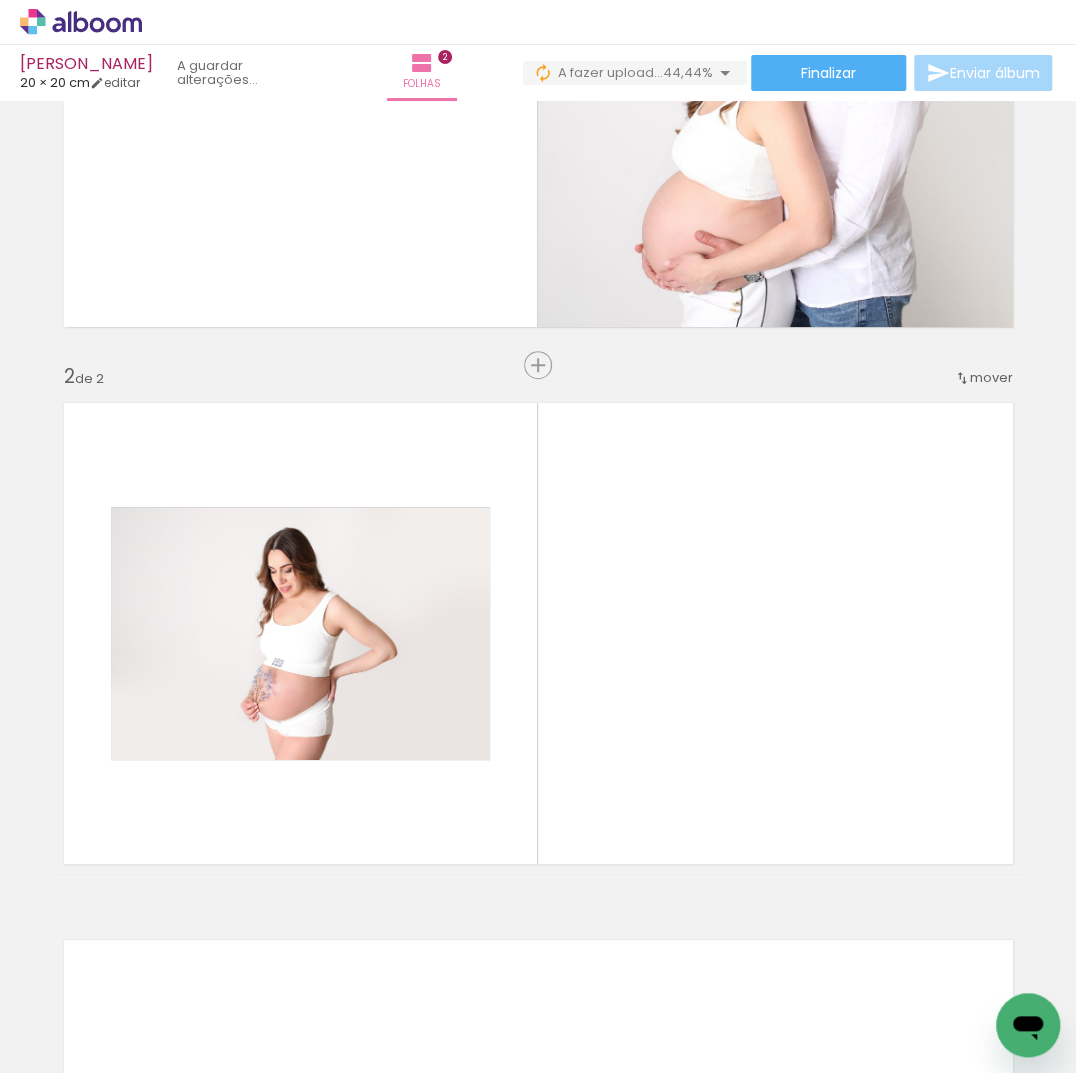 drag, startPoint x: 534, startPoint y: 911, endPoint x: 483, endPoint y: 726, distance: 191.90102 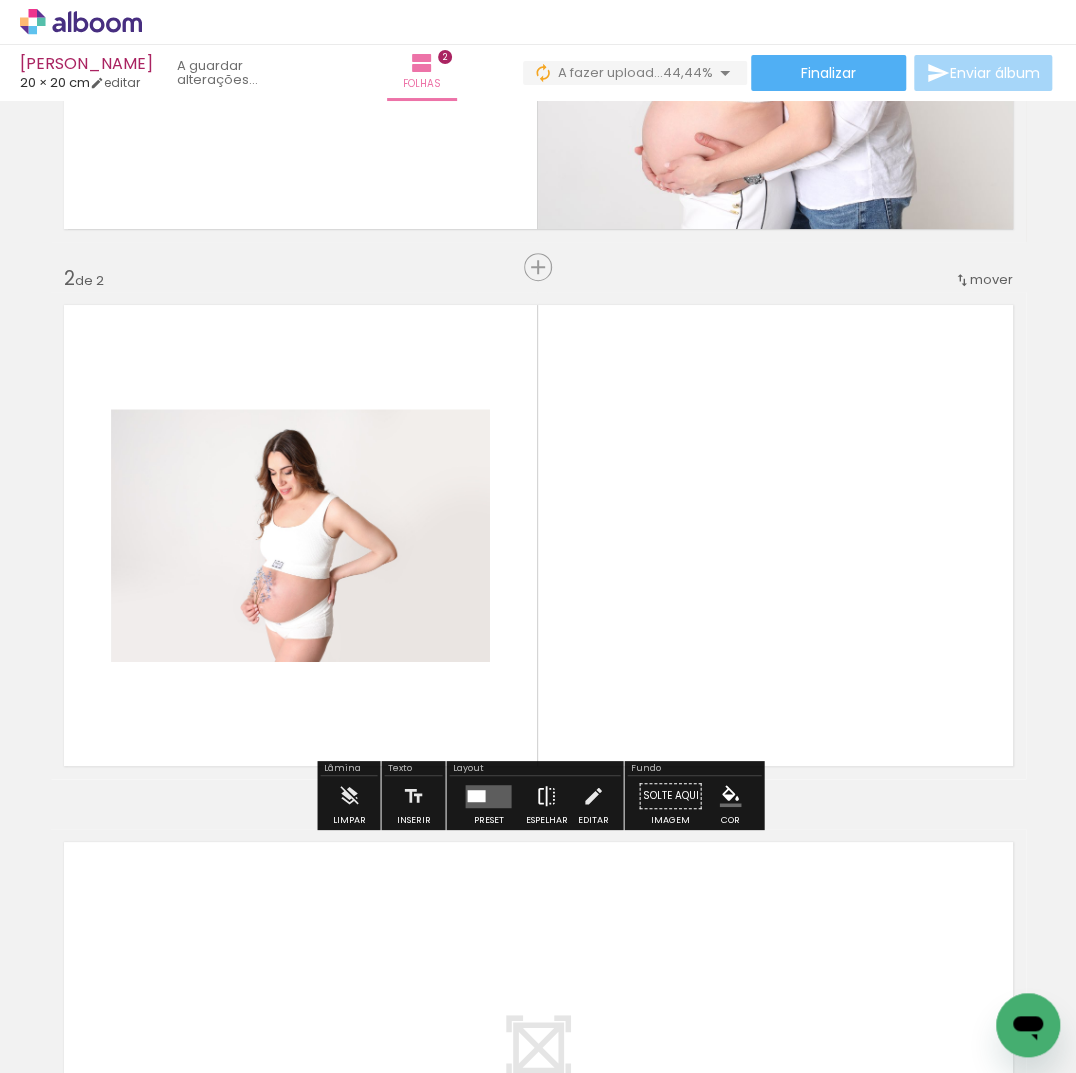 scroll, scrollTop: 415, scrollLeft: 0, axis: vertical 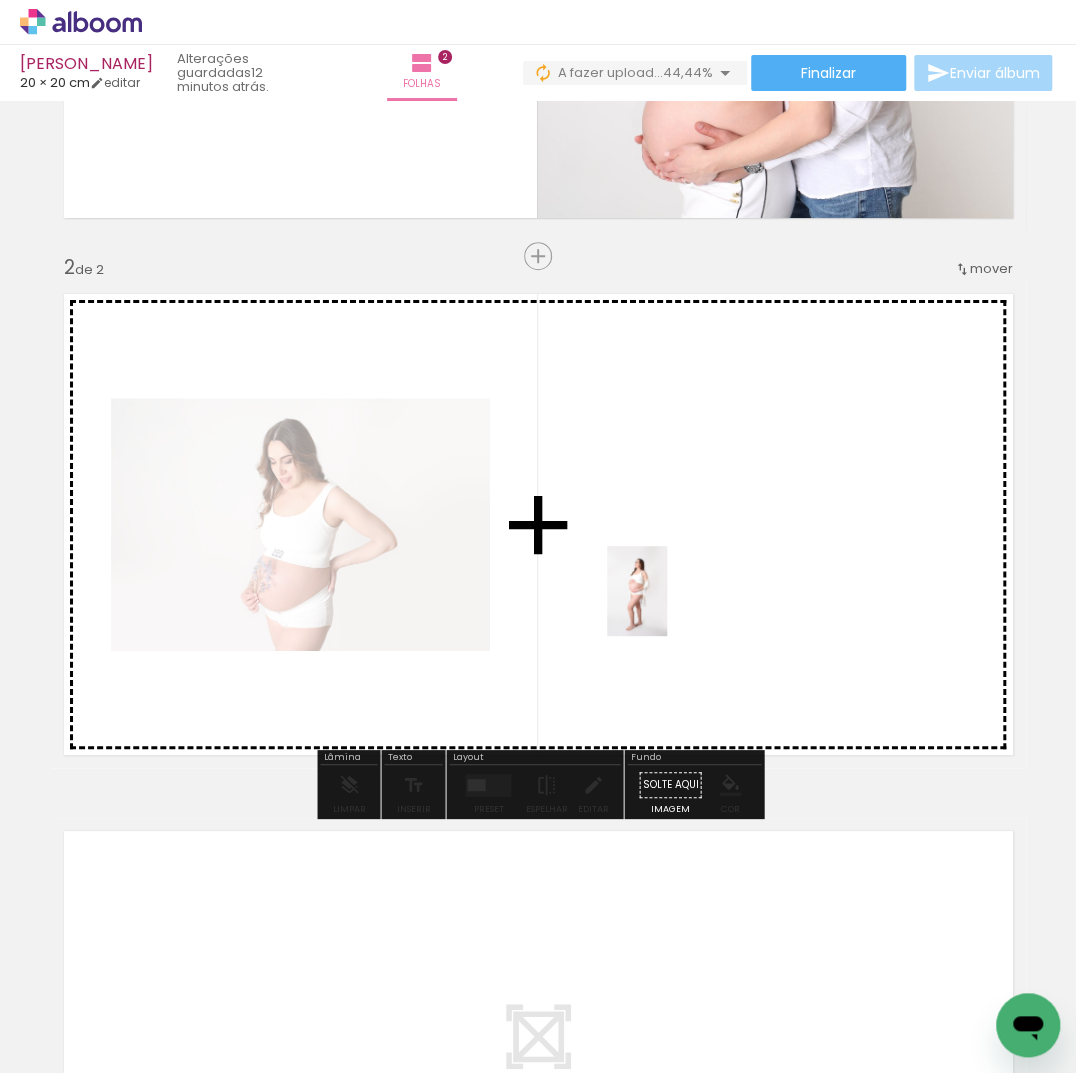 drag, startPoint x: 674, startPoint y: 927, endPoint x: 667, endPoint y: 606, distance: 321.07632 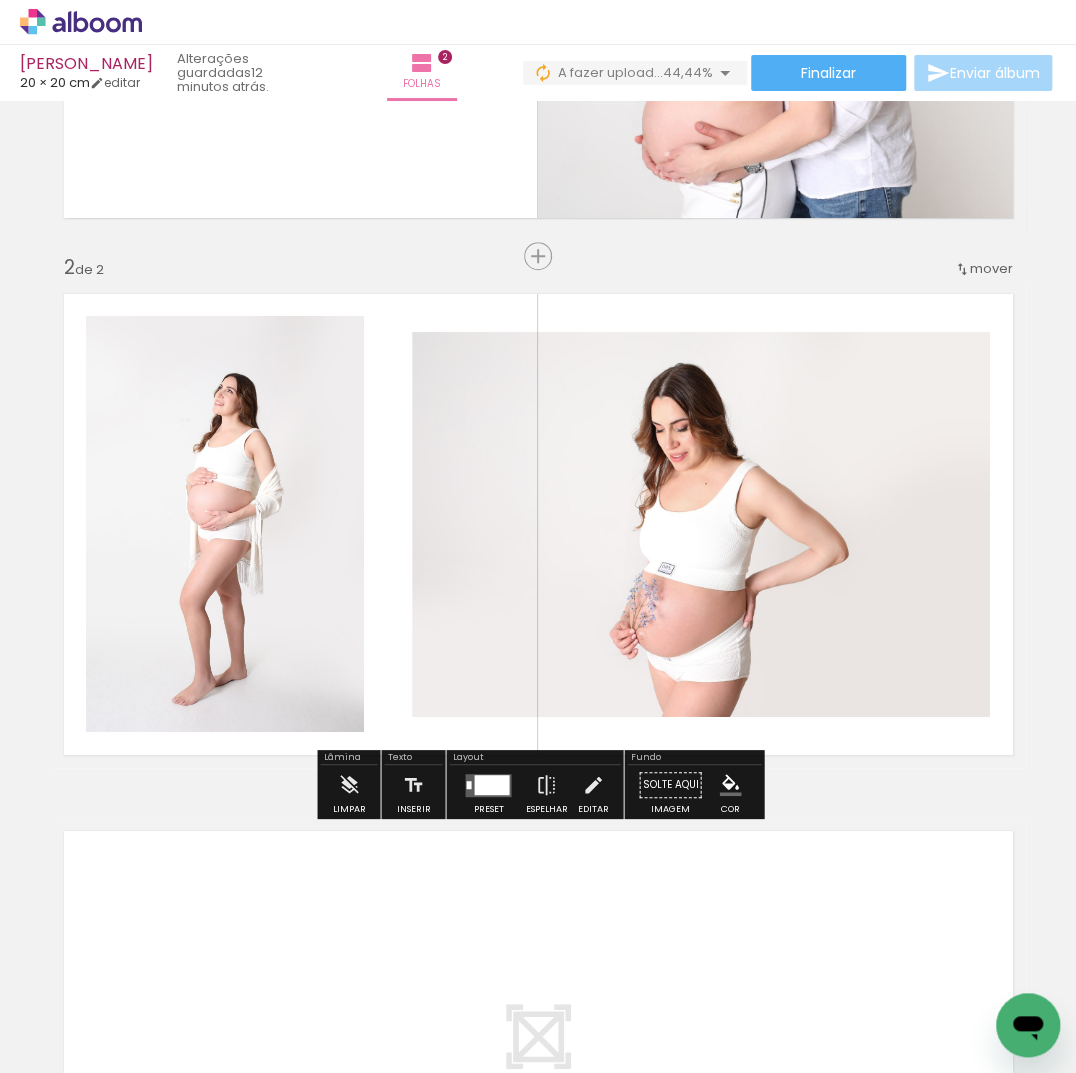 scroll, scrollTop: 459, scrollLeft: 0, axis: vertical 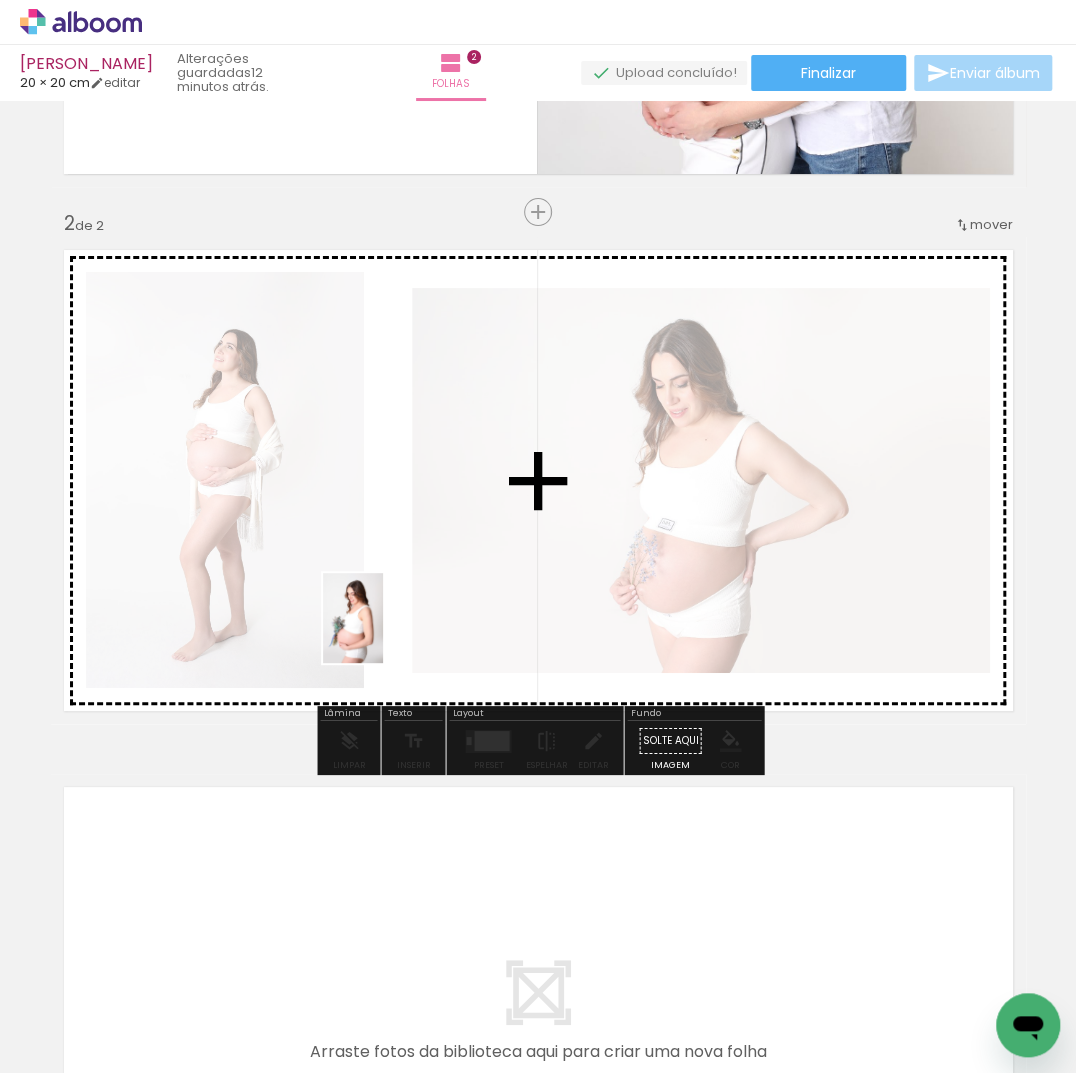 drag, startPoint x: 357, startPoint y: 832, endPoint x: 384, endPoint y: 628, distance: 205.779 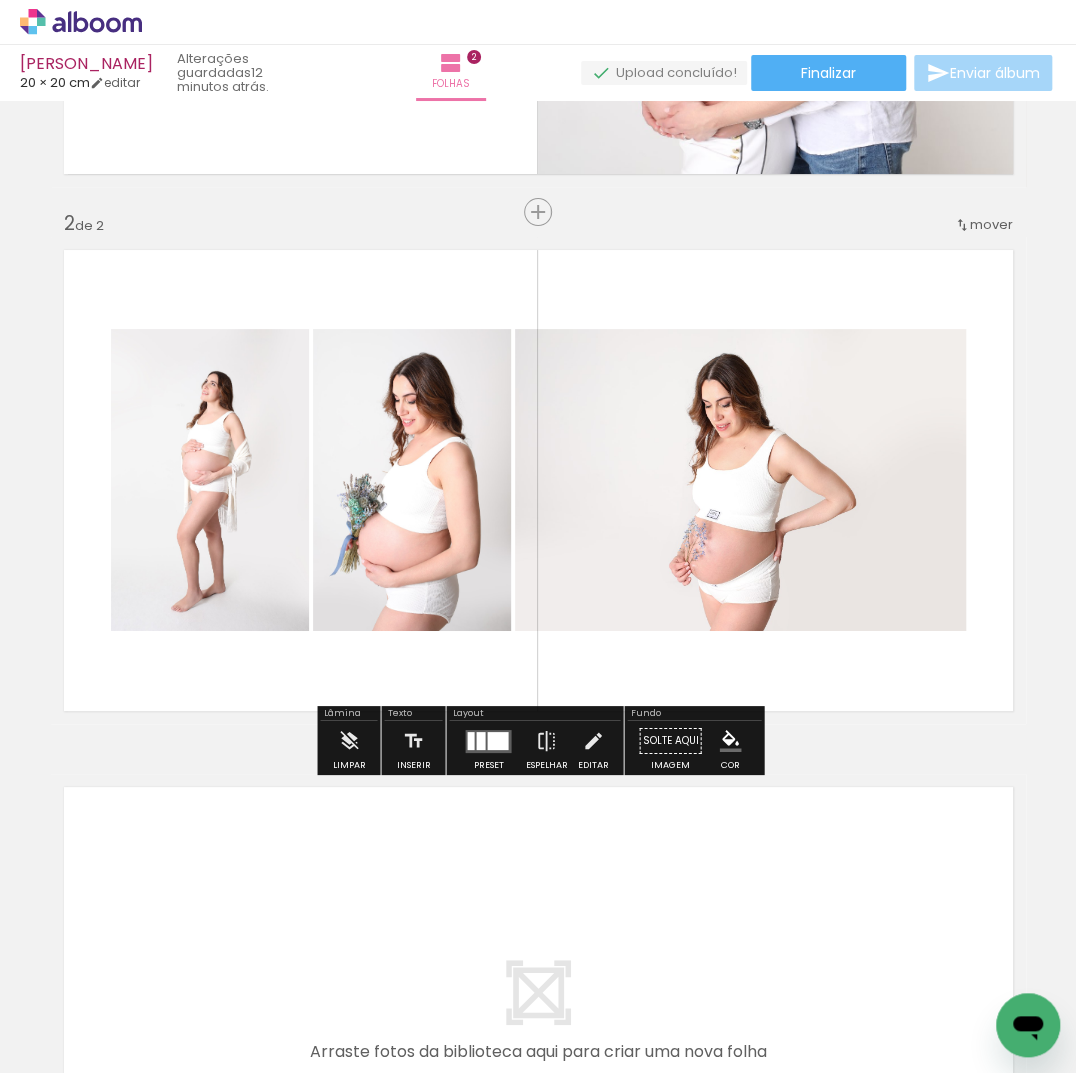 click at bounding box center [497, 740] 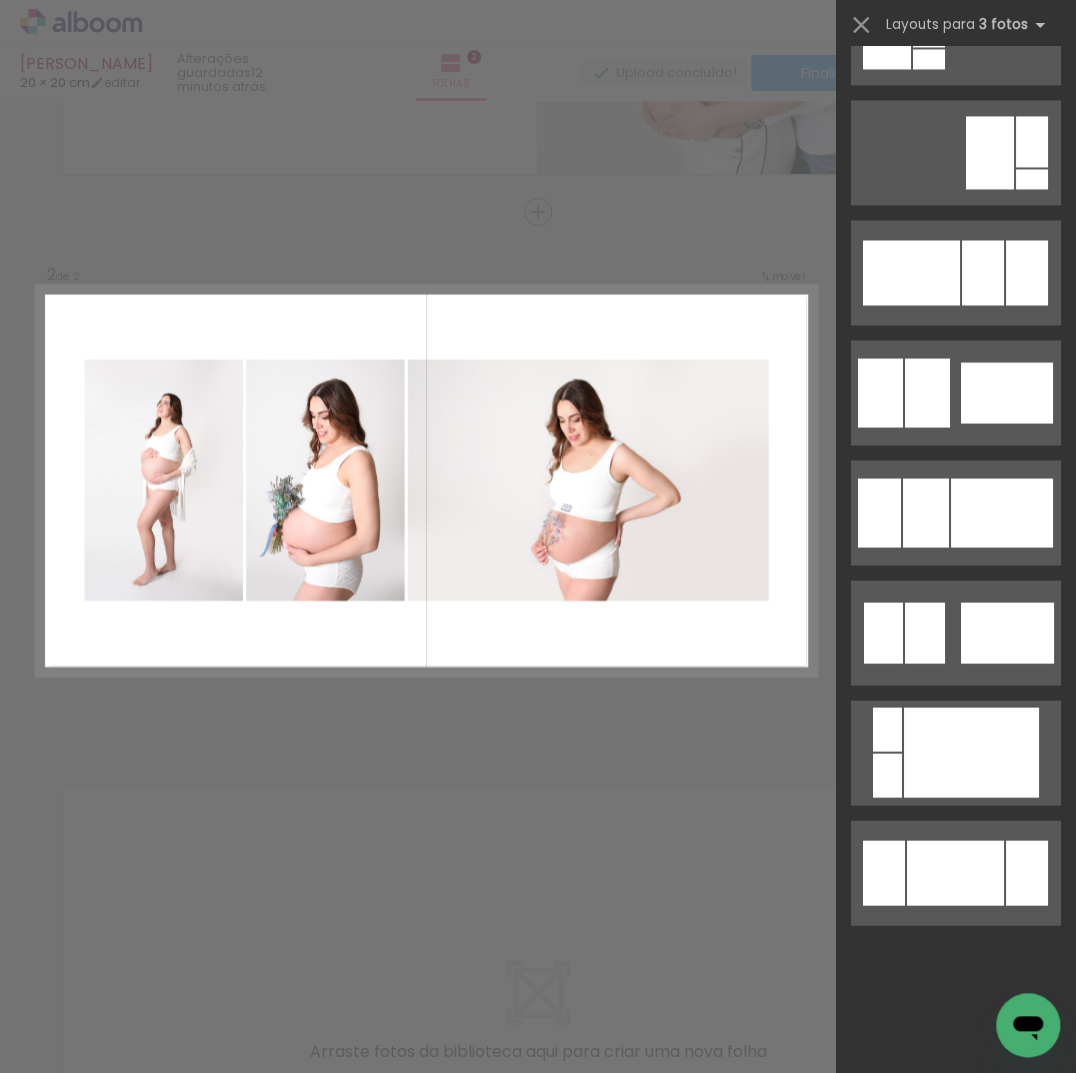 scroll, scrollTop: 0, scrollLeft: 0, axis: both 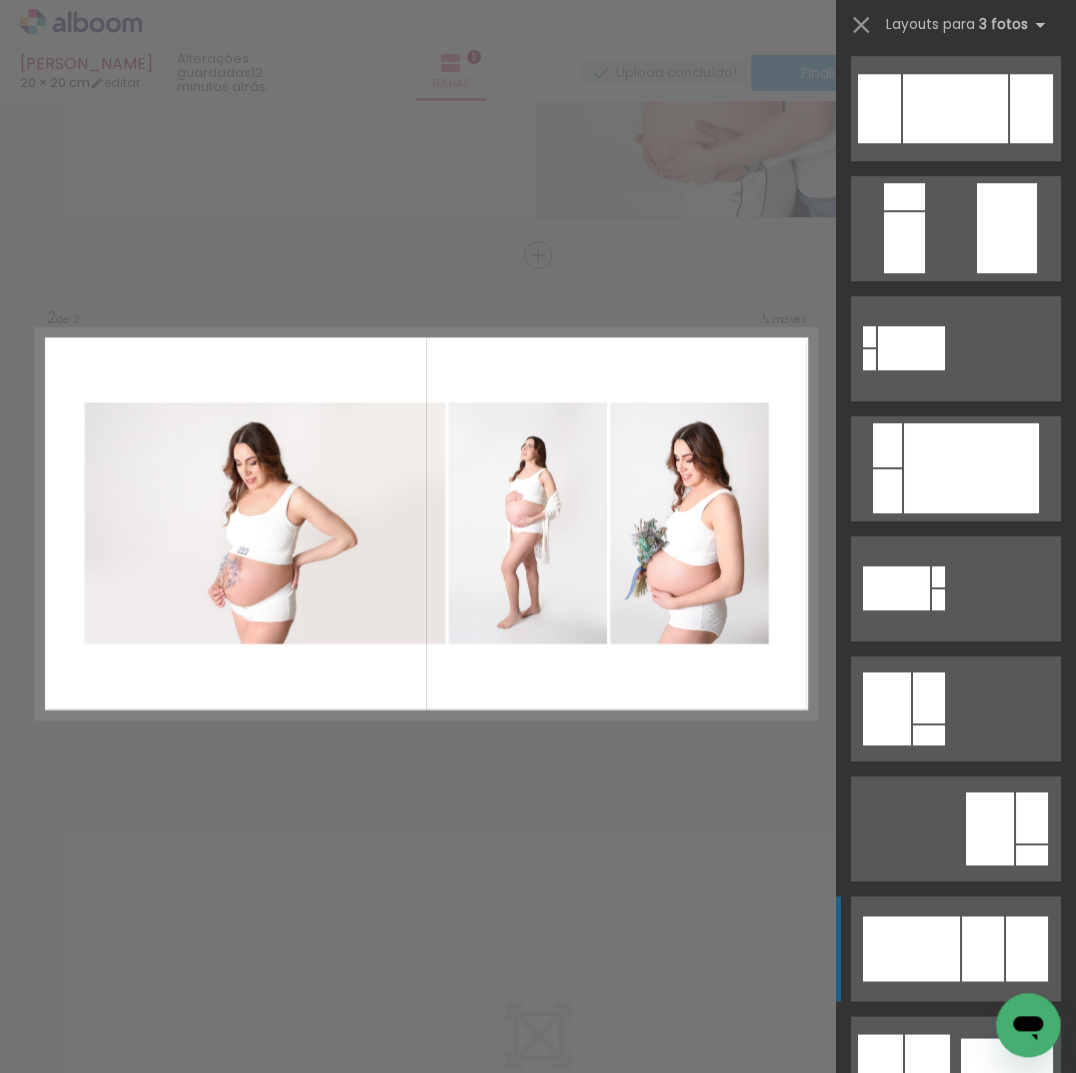 click at bounding box center [906, -372] 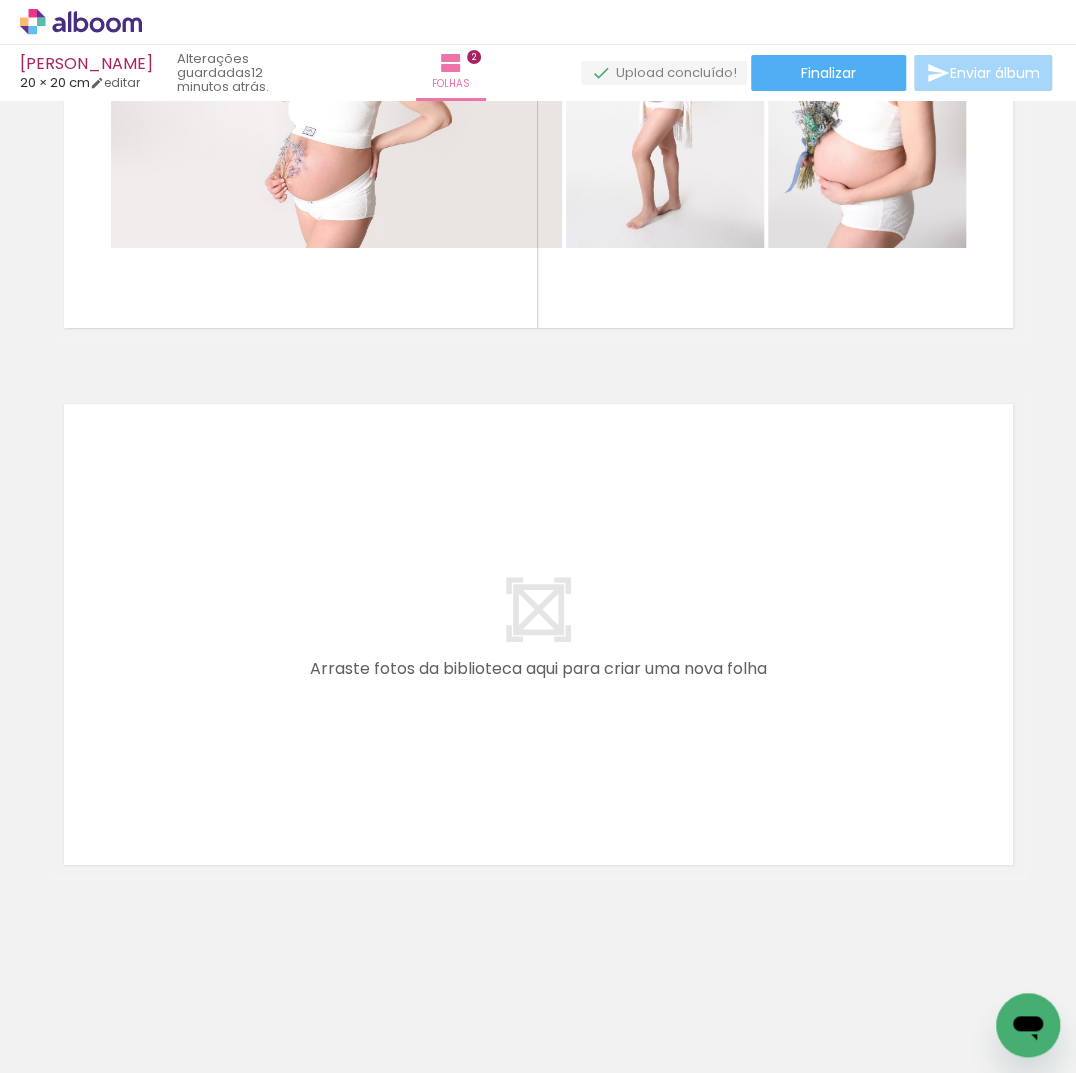 scroll, scrollTop: 843, scrollLeft: 0, axis: vertical 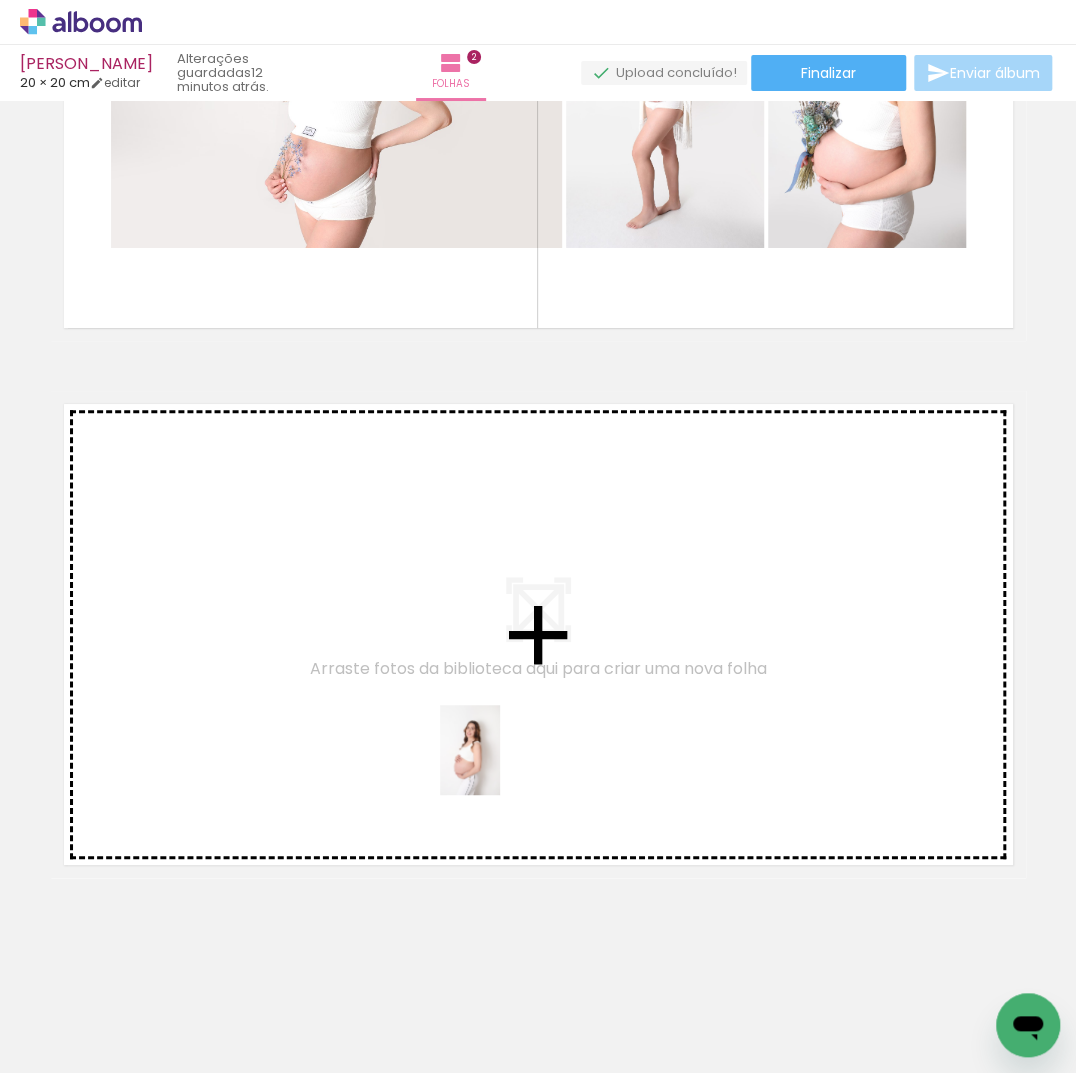 drag, startPoint x: 521, startPoint y: 1005, endPoint x: 500, endPoint y: 765, distance: 240.91699 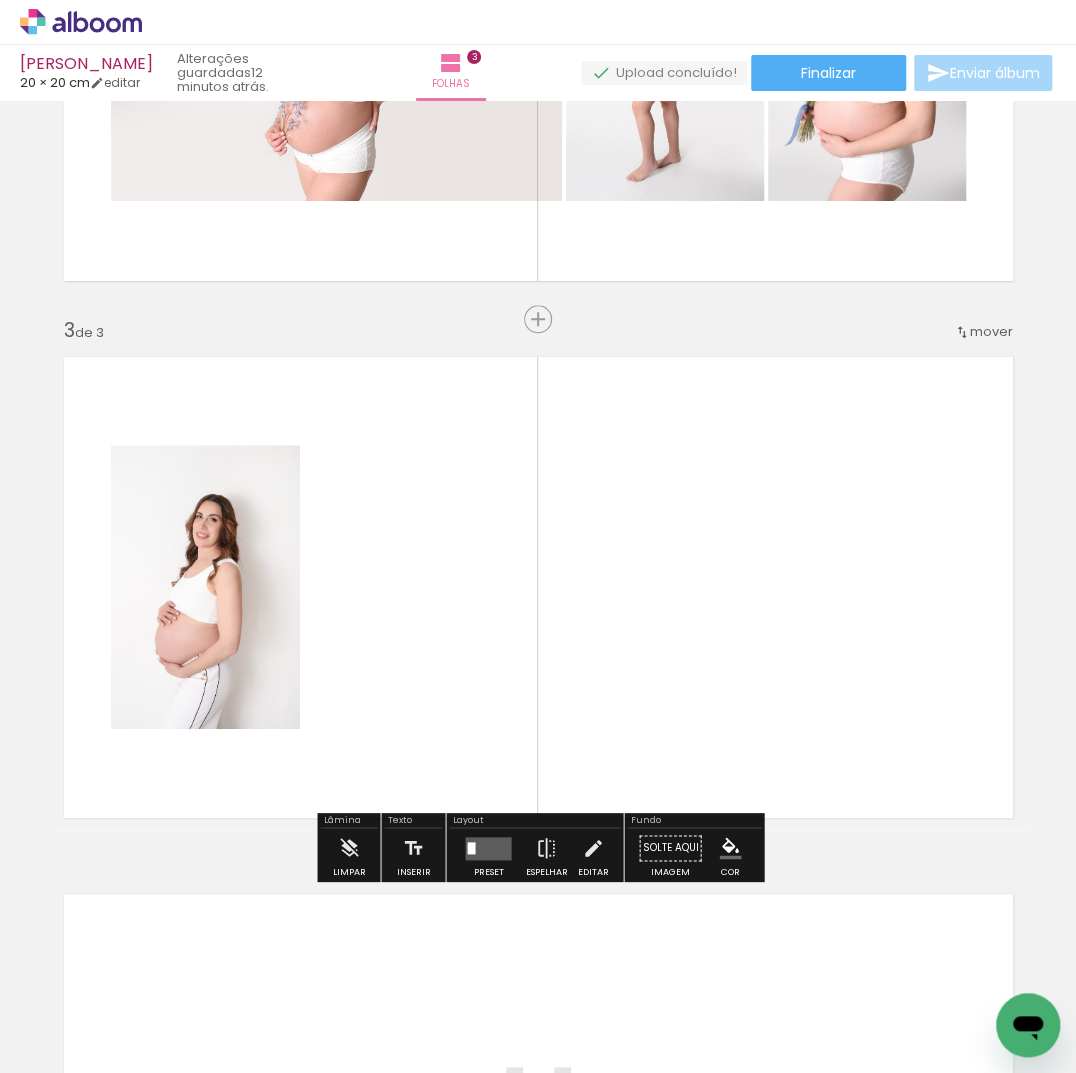 scroll, scrollTop: 952, scrollLeft: 0, axis: vertical 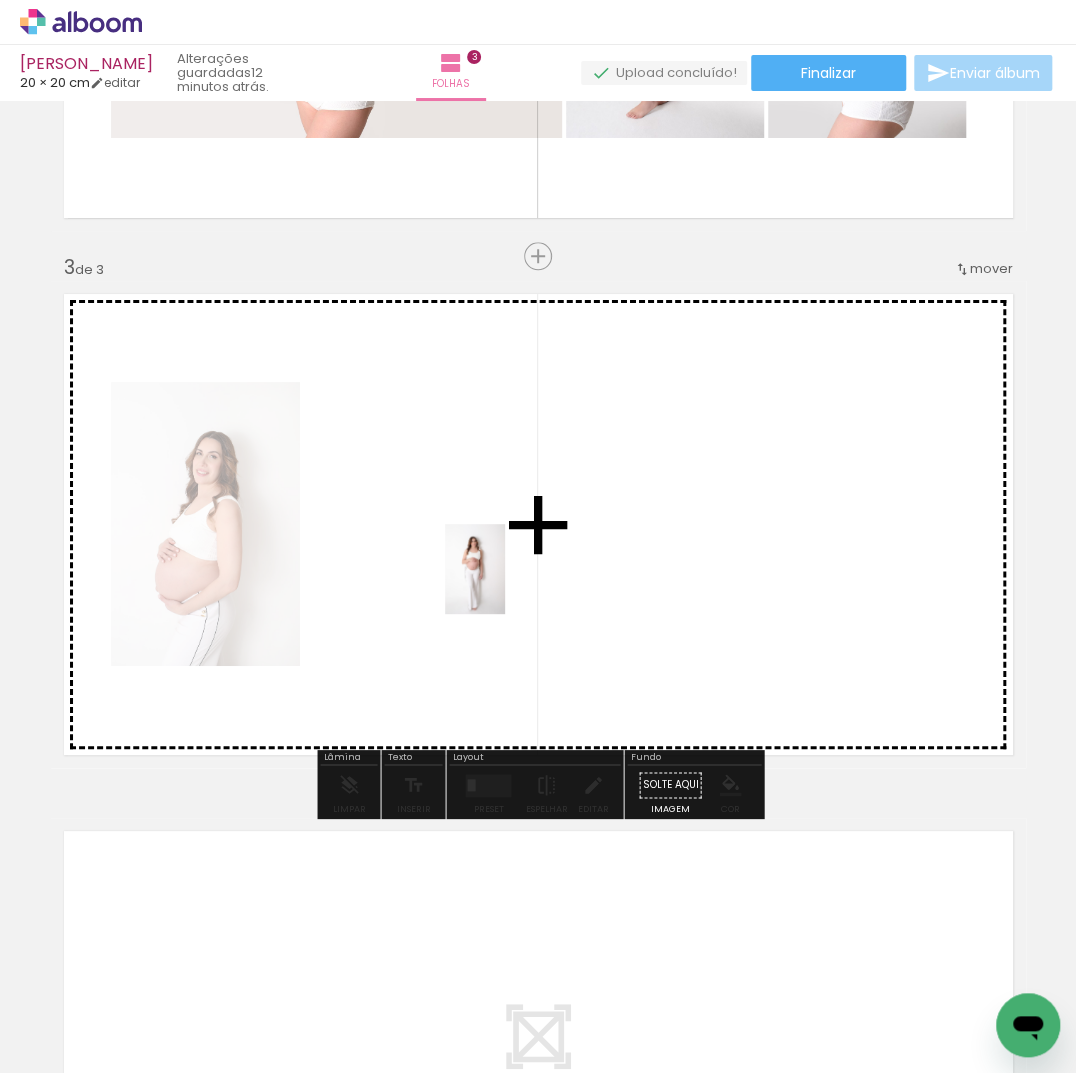 drag, startPoint x: 638, startPoint y: 1011, endPoint x: 505, endPoint y: 584, distance: 447.23373 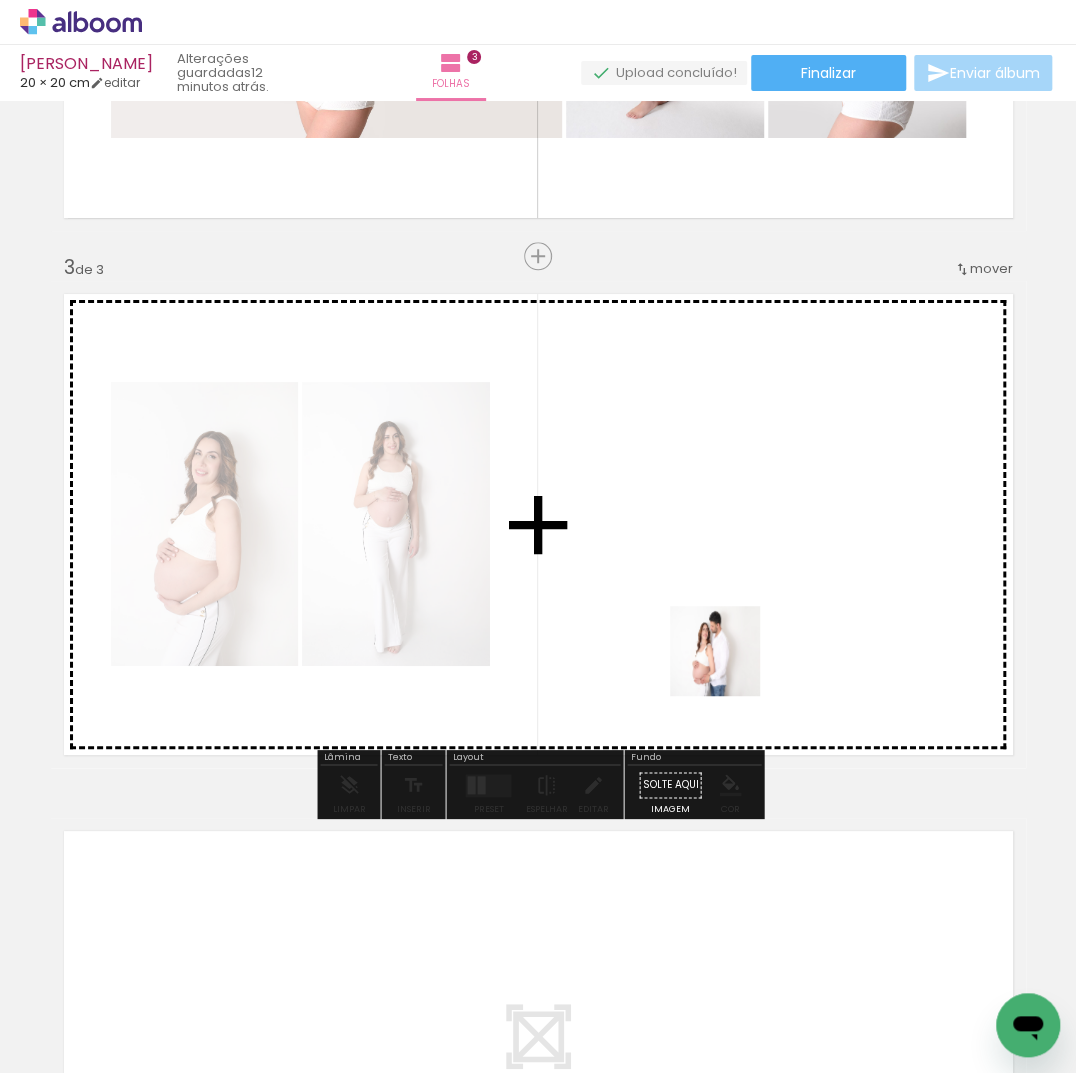 drag, startPoint x: 721, startPoint y: 940, endPoint x: 728, endPoint y: 594, distance: 346.0708 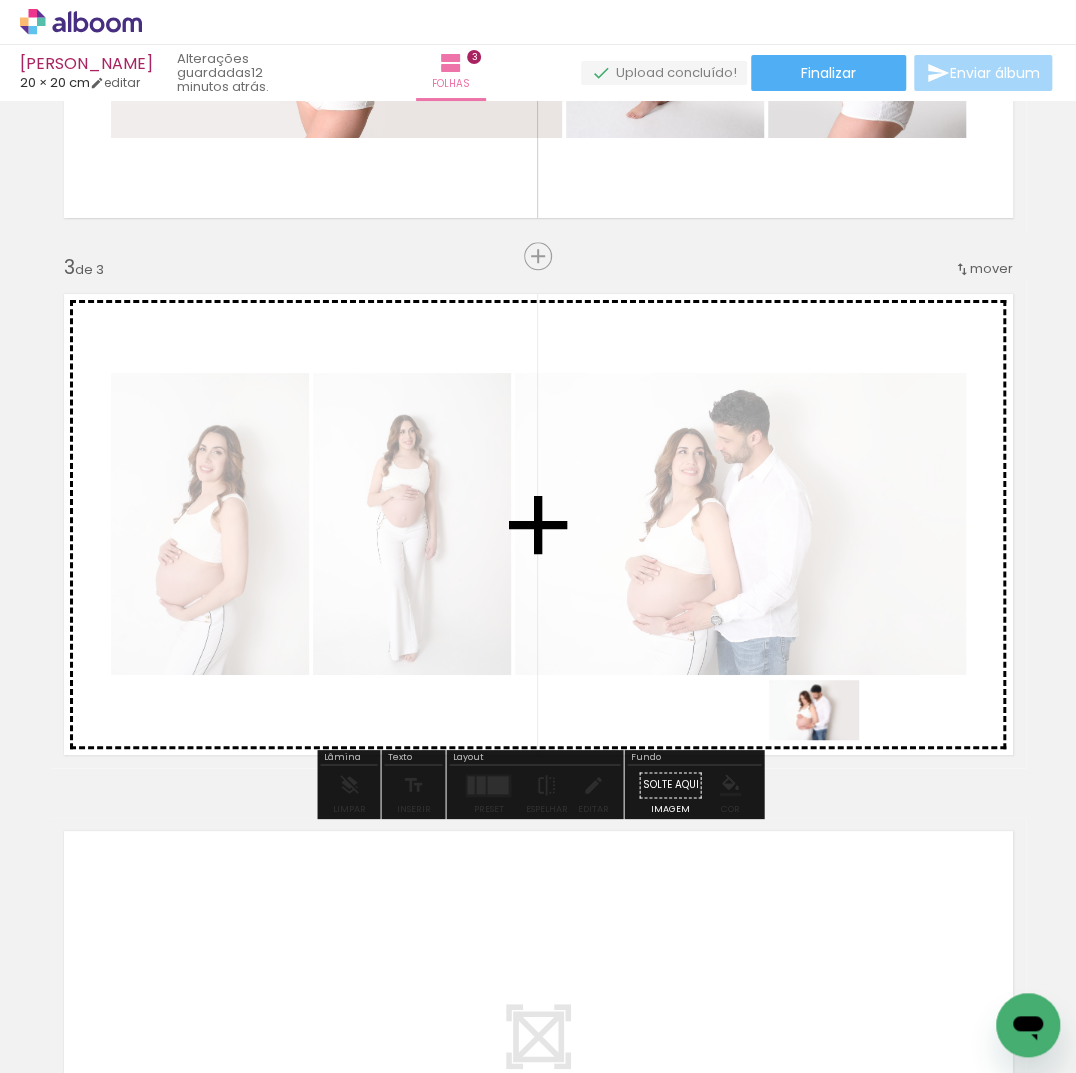 drag, startPoint x: 832, startPoint y: 1016, endPoint x: 829, endPoint y: 740, distance: 276.0163 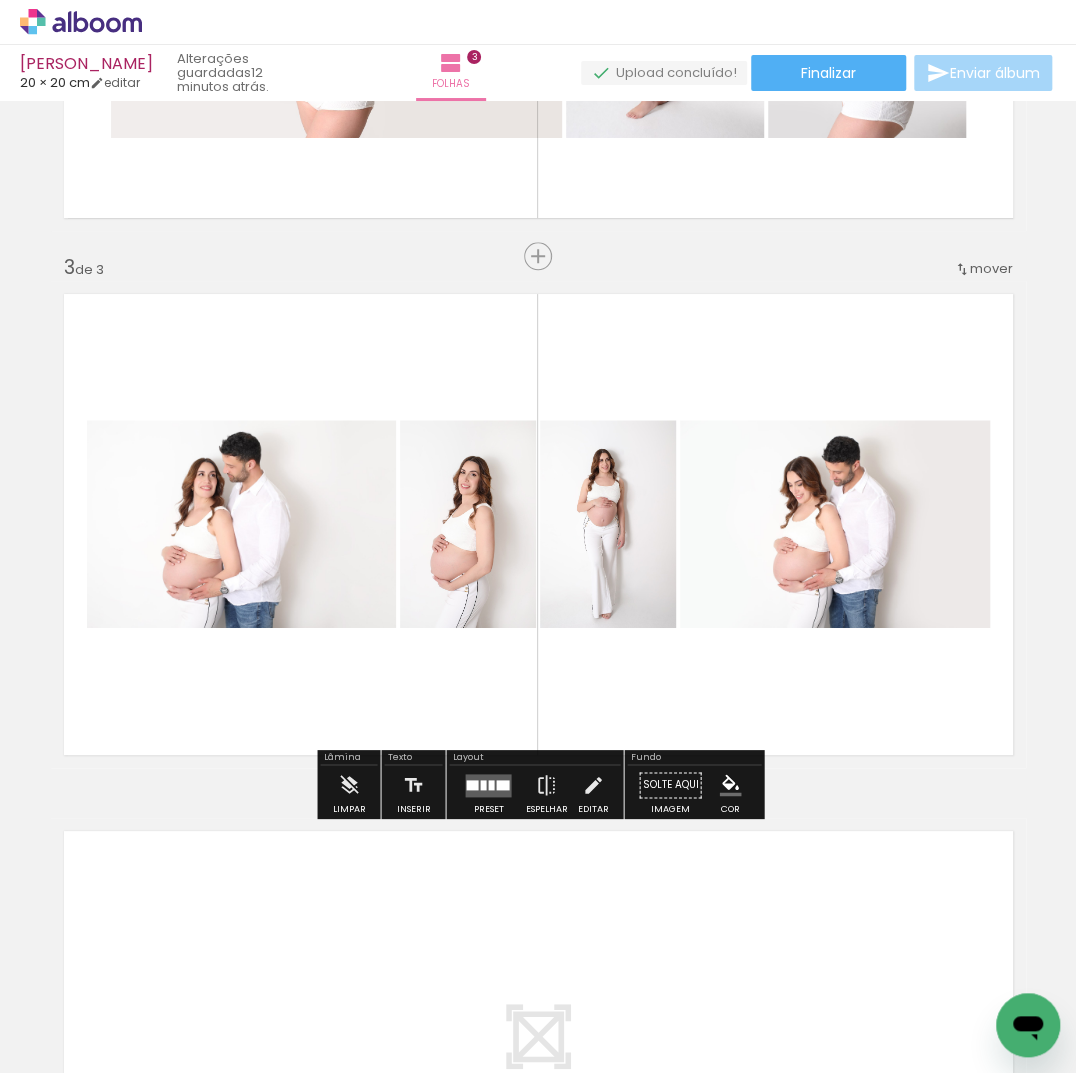 click at bounding box center [488, 784] 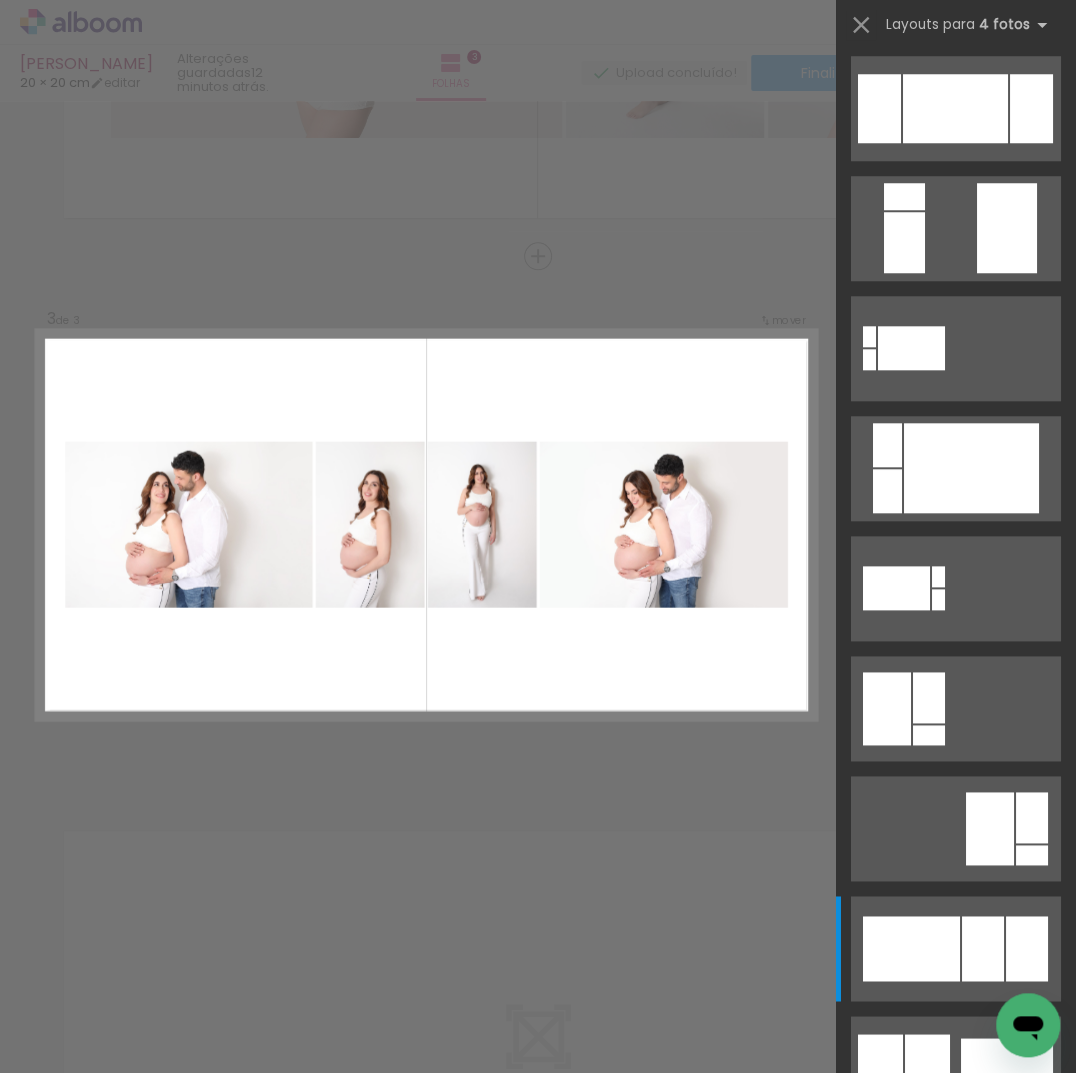 scroll, scrollTop: 0, scrollLeft: 0, axis: both 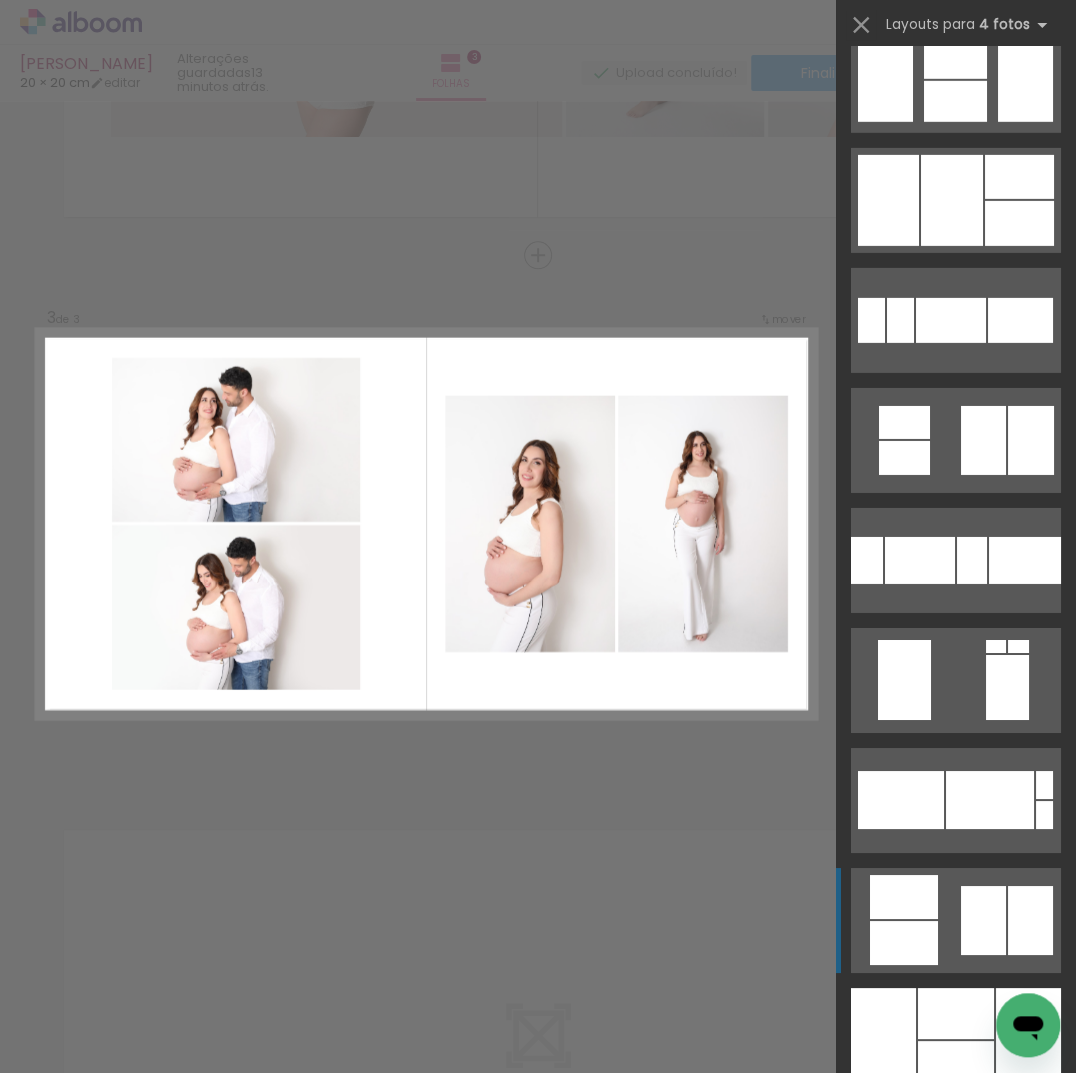 click at bounding box center (994, -3) 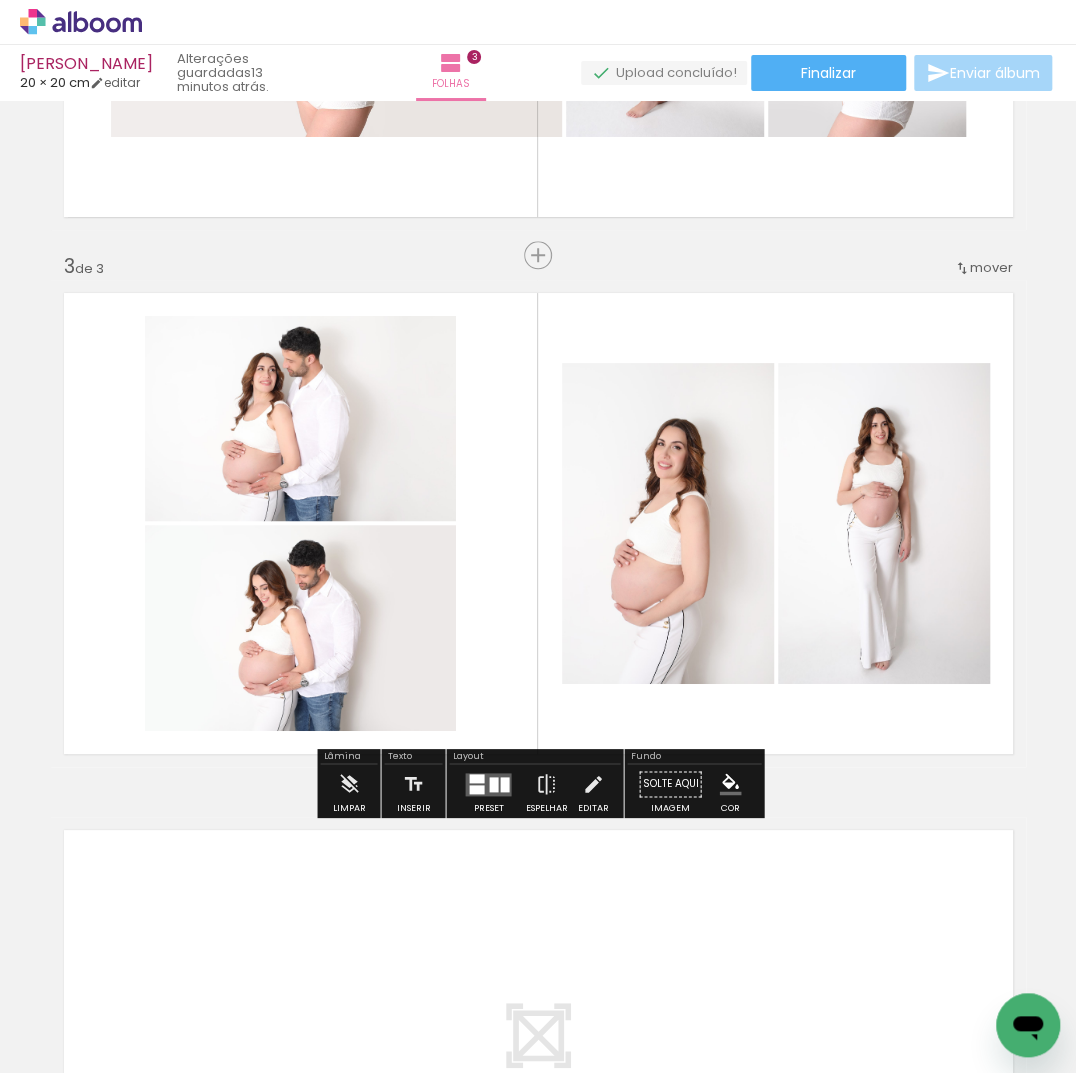 scroll, scrollTop: 0, scrollLeft: 0, axis: both 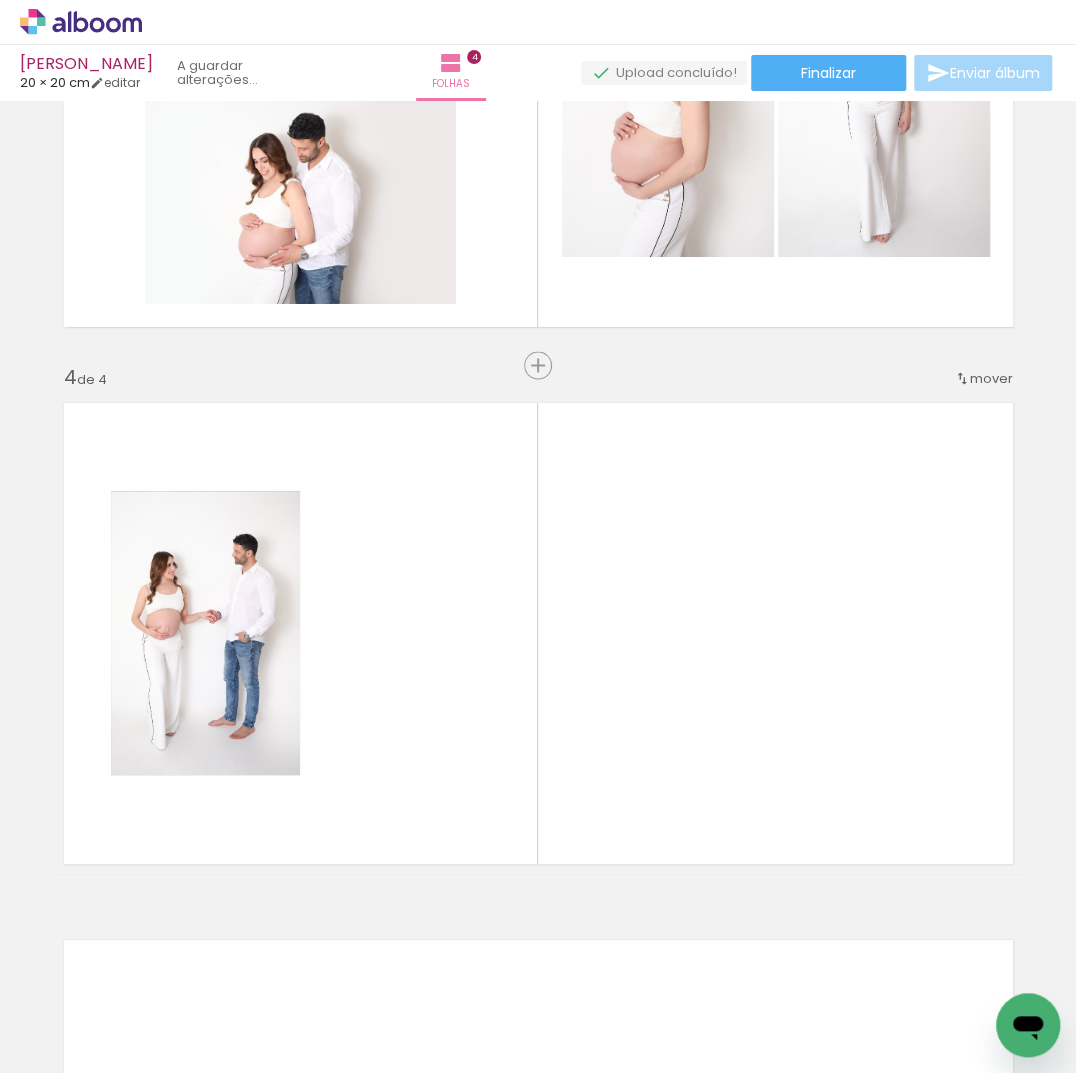 drag, startPoint x: 700, startPoint y: 999, endPoint x: 574, endPoint y: 792, distance: 242.33241 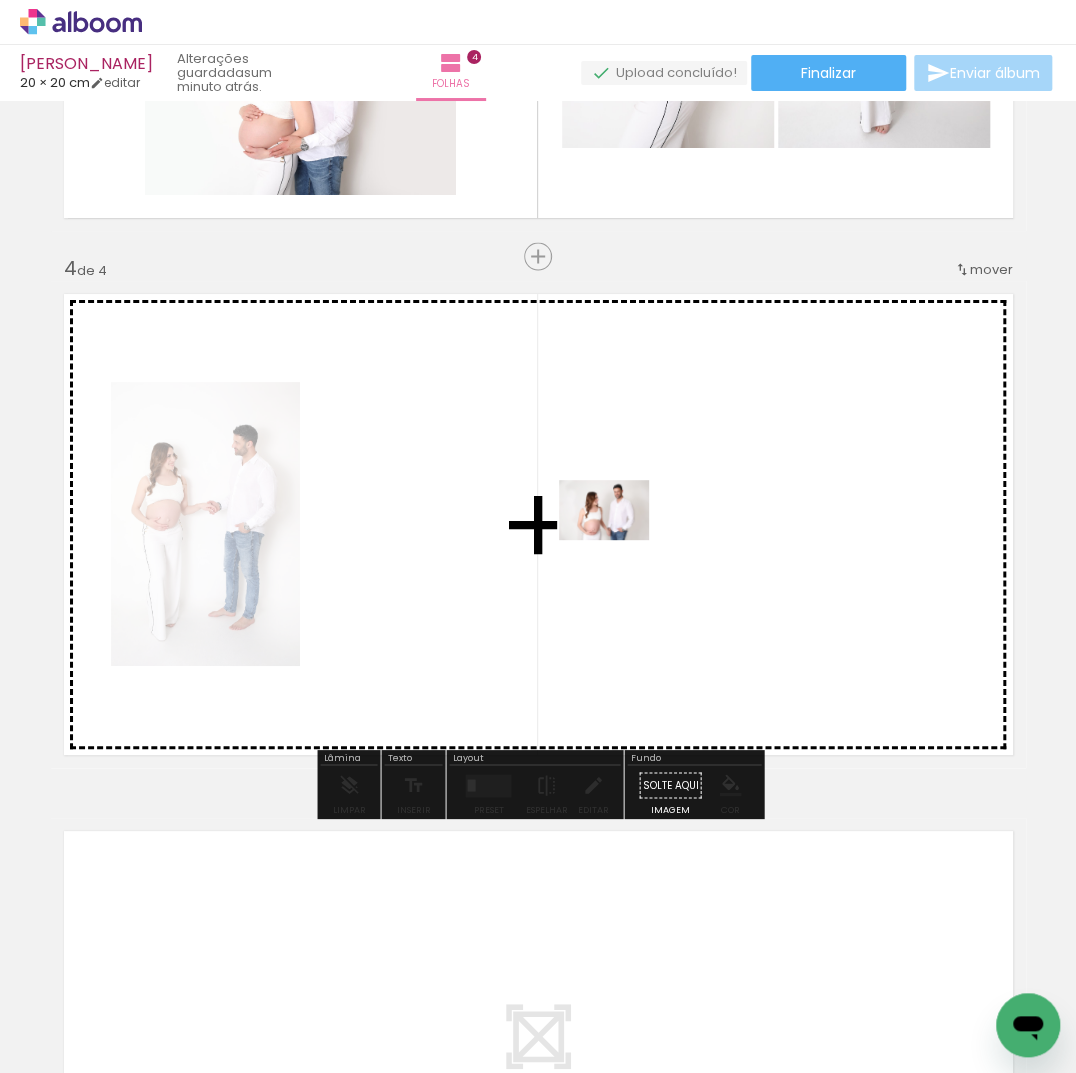 click at bounding box center (538, 536) 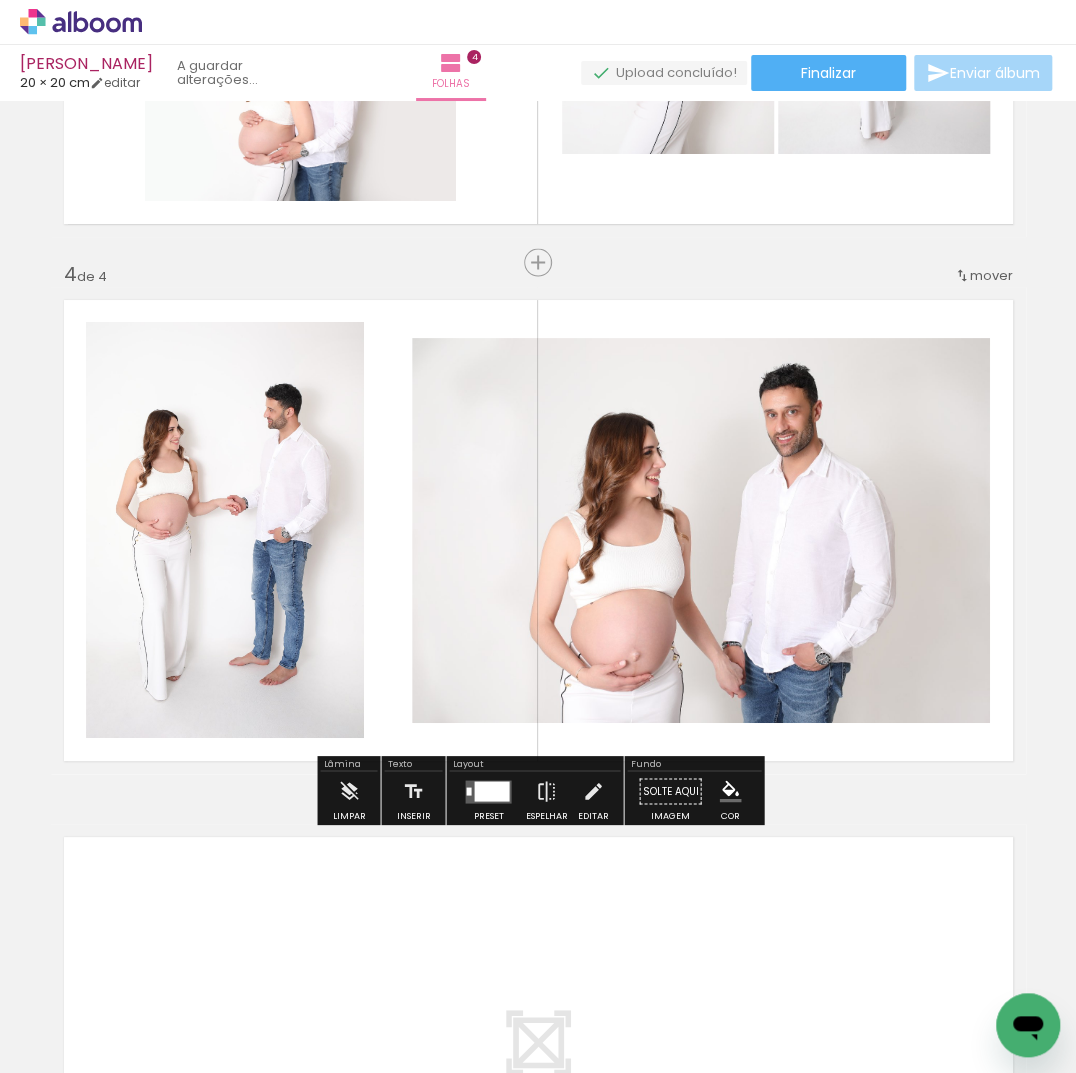 scroll, scrollTop: 1483, scrollLeft: 0, axis: vertical 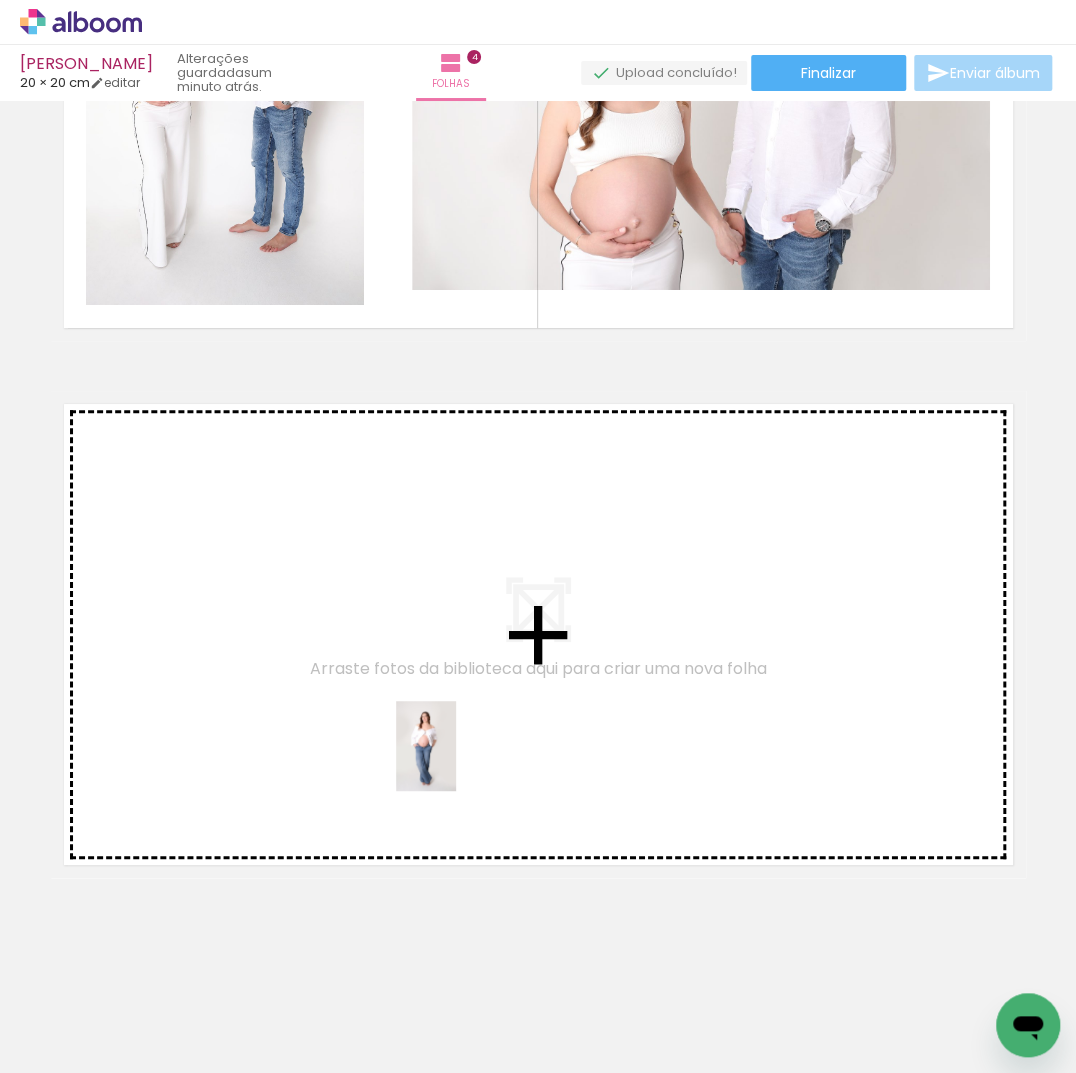 click at bounding box center (538, 536) 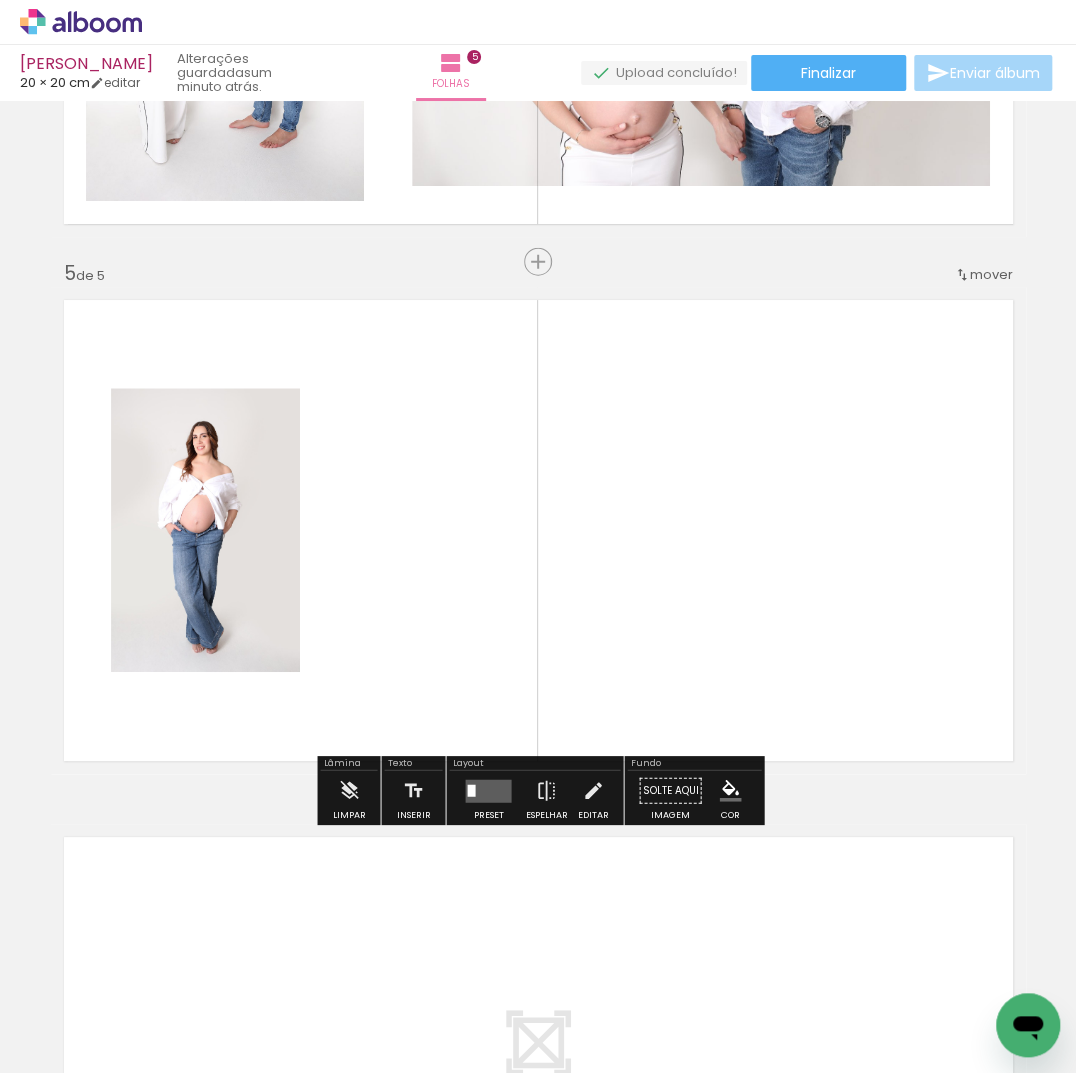 scroll, scrollTop: 2026, scrollLeft: 0, axis: vertical 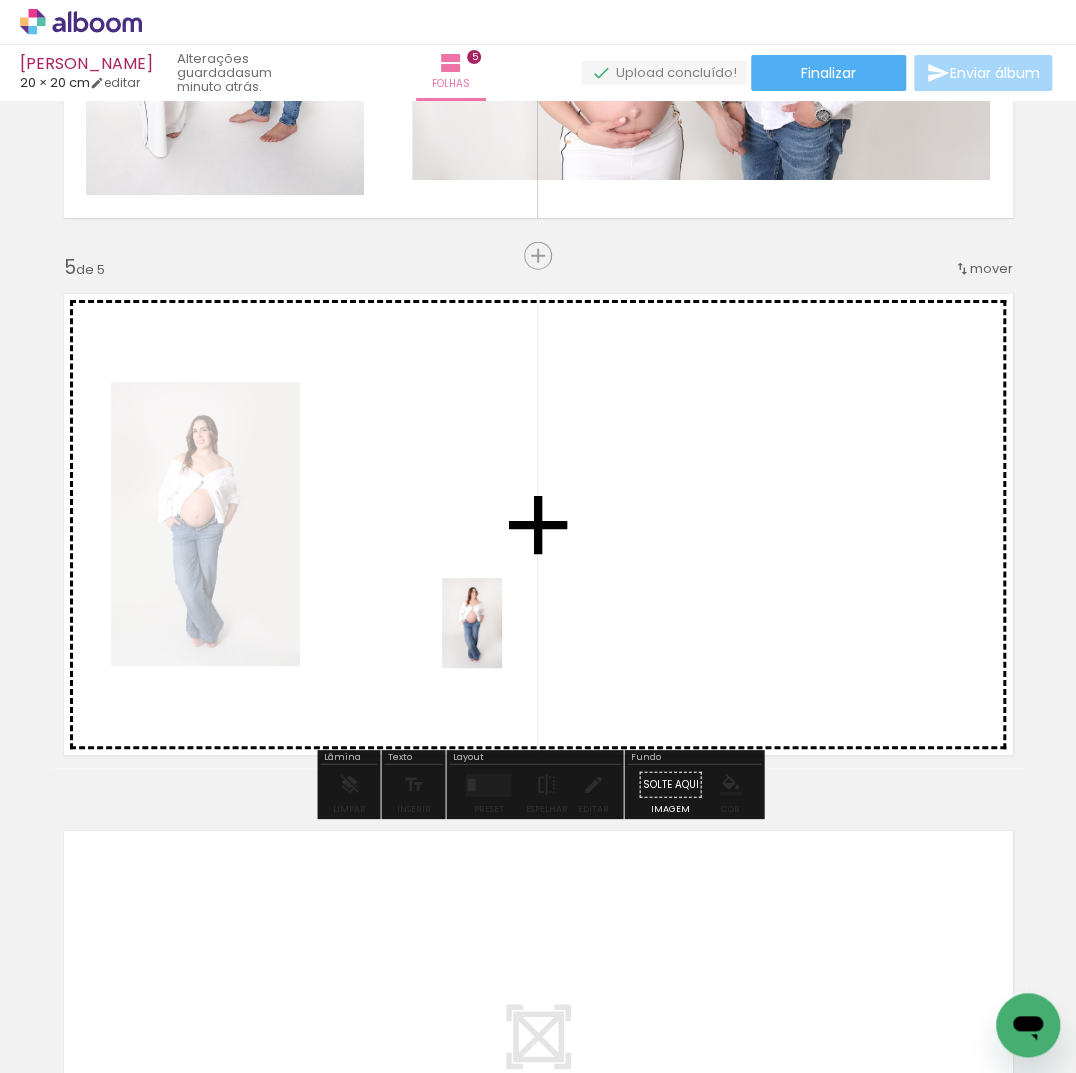 drag, startPoint x: 650, startPoint y: 1006, endPoint x: 502, endPoint y: 638, distance: 396.64594 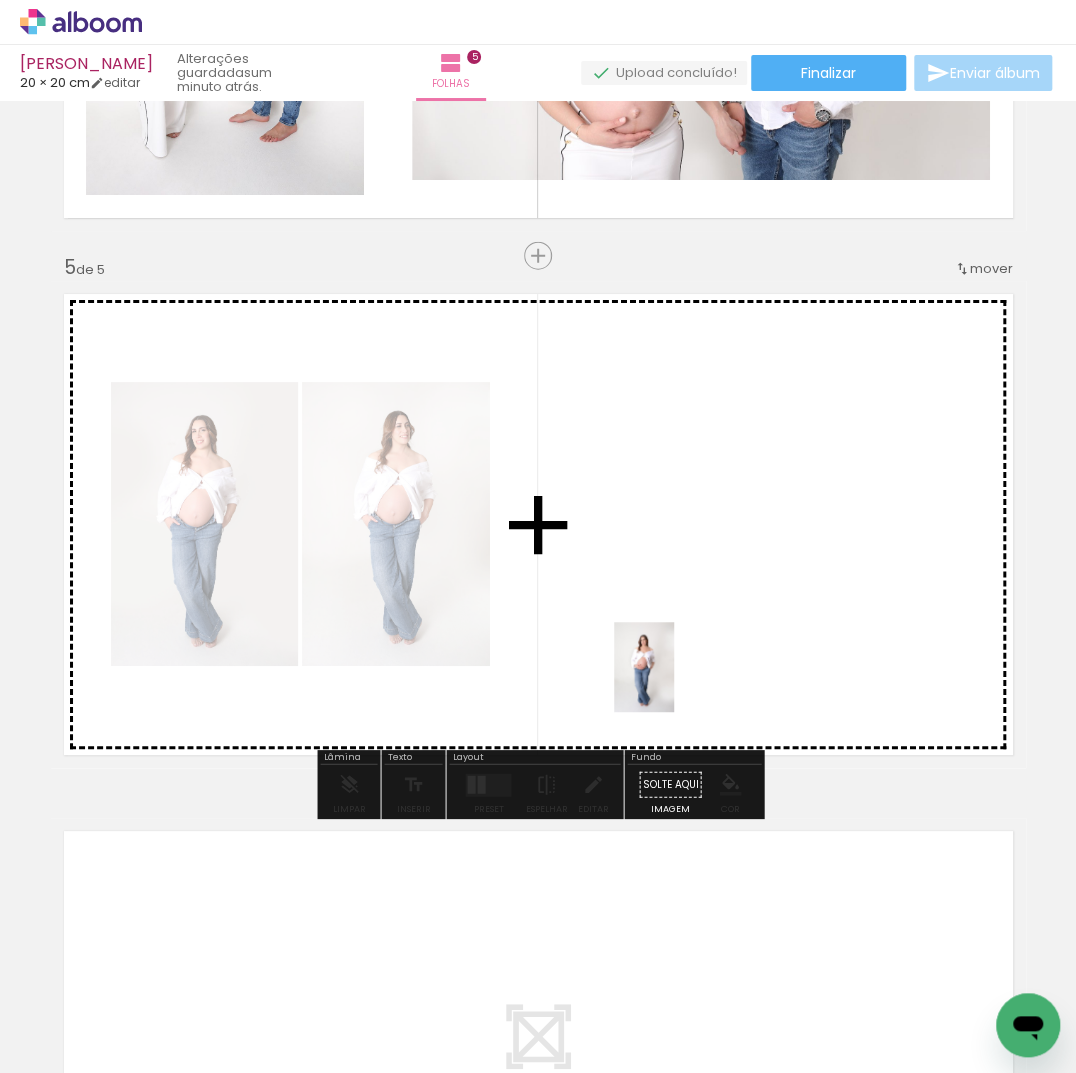 drag, startPoint x: 775, startPoint y: 1013, endPoint x: 673, endPoint y: 664, distance: 363.60007 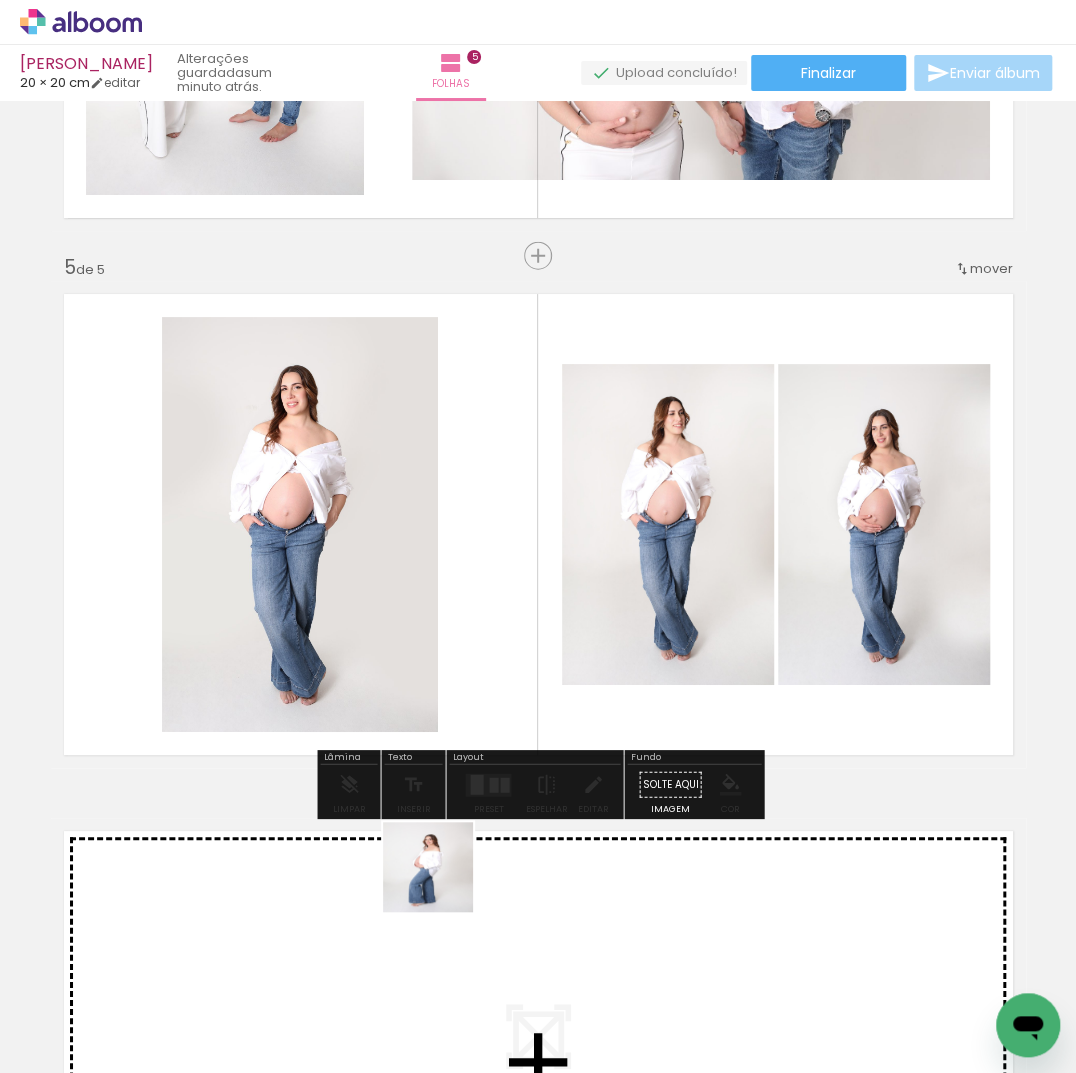 drag, startPoint x: 445, startPoint y: 940, endPoint x: 432, endPoint y: 582, distance: 358.23596 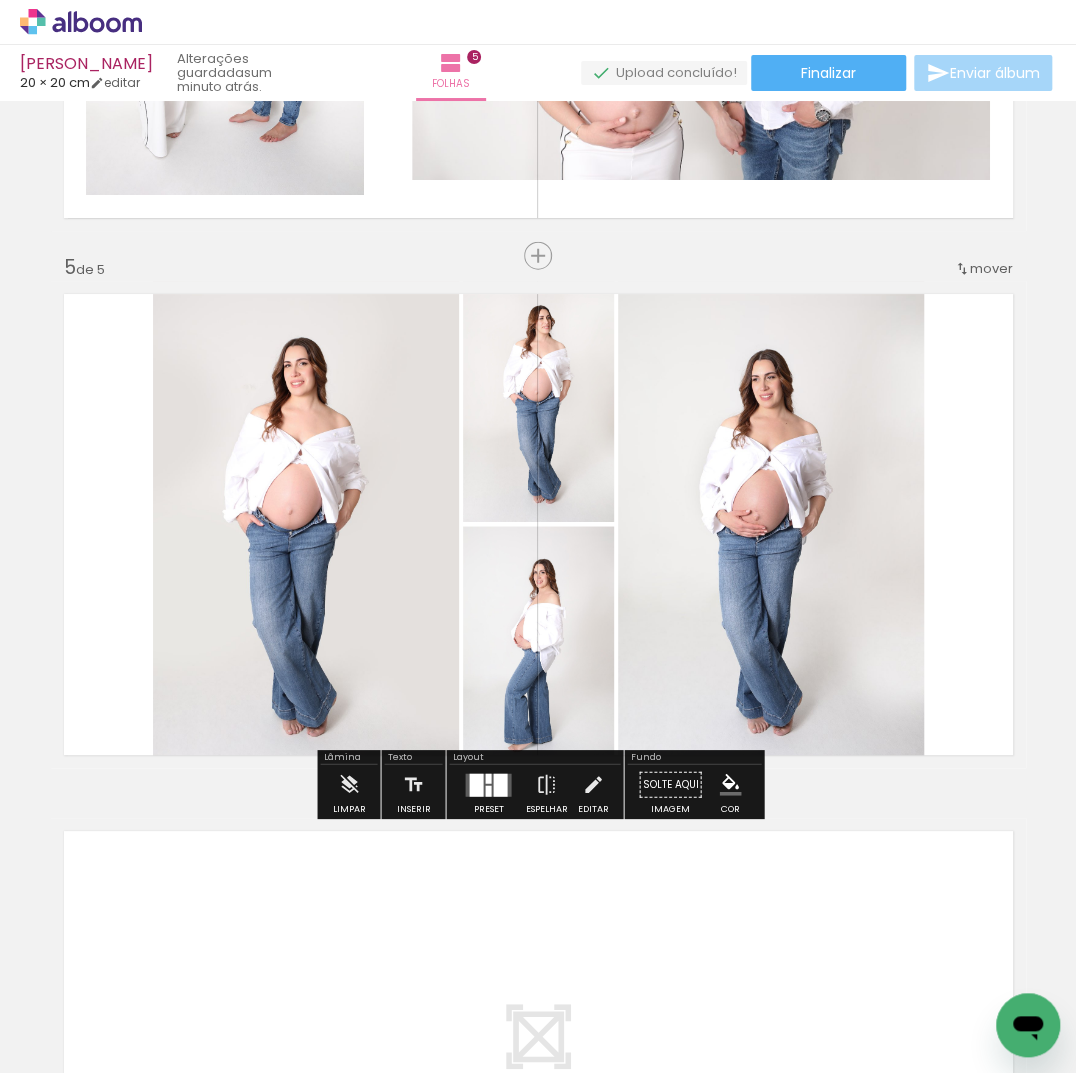 click at bounding box center [500, 784] 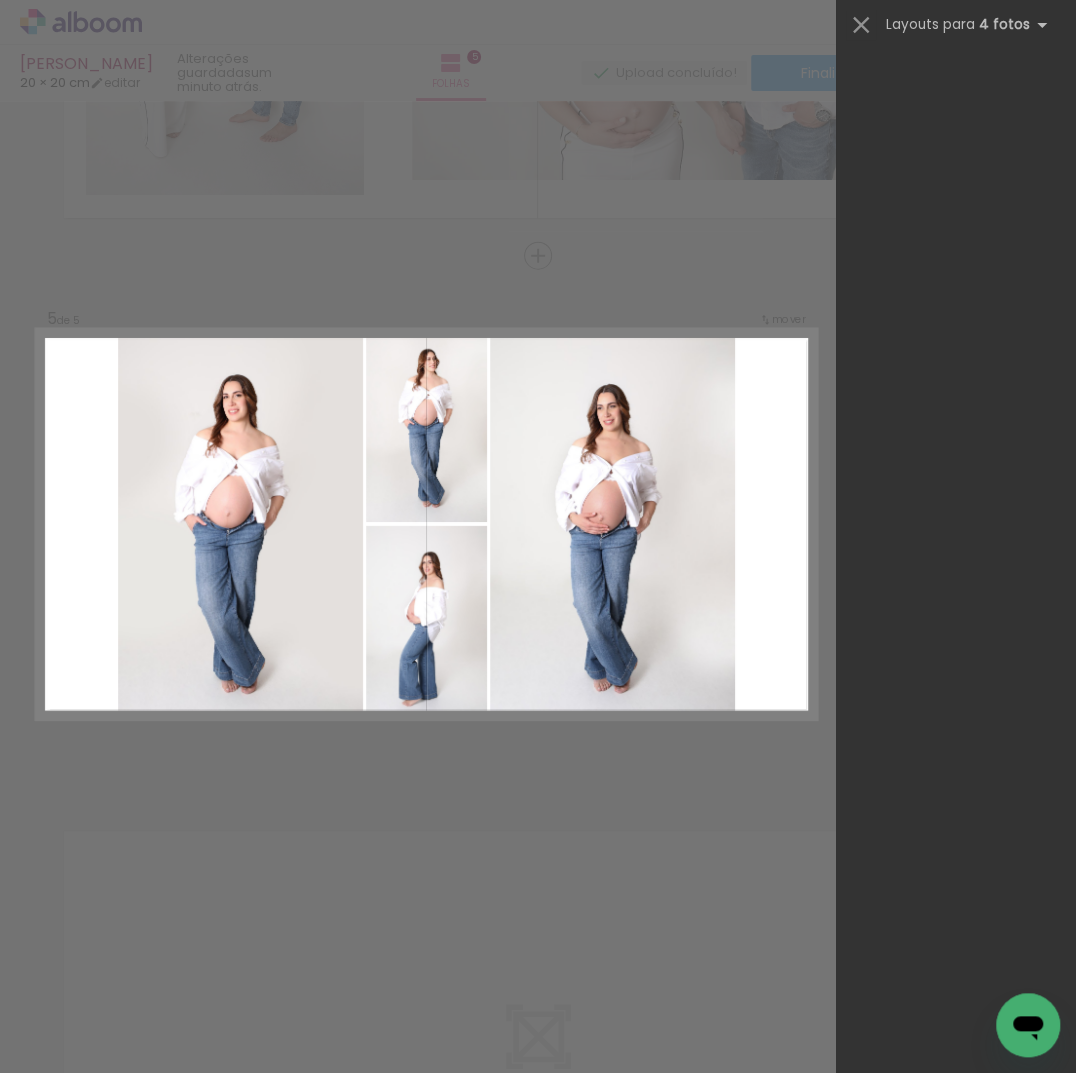 scroll, scrollTop: 0, scrollLeft: 0, axis: both 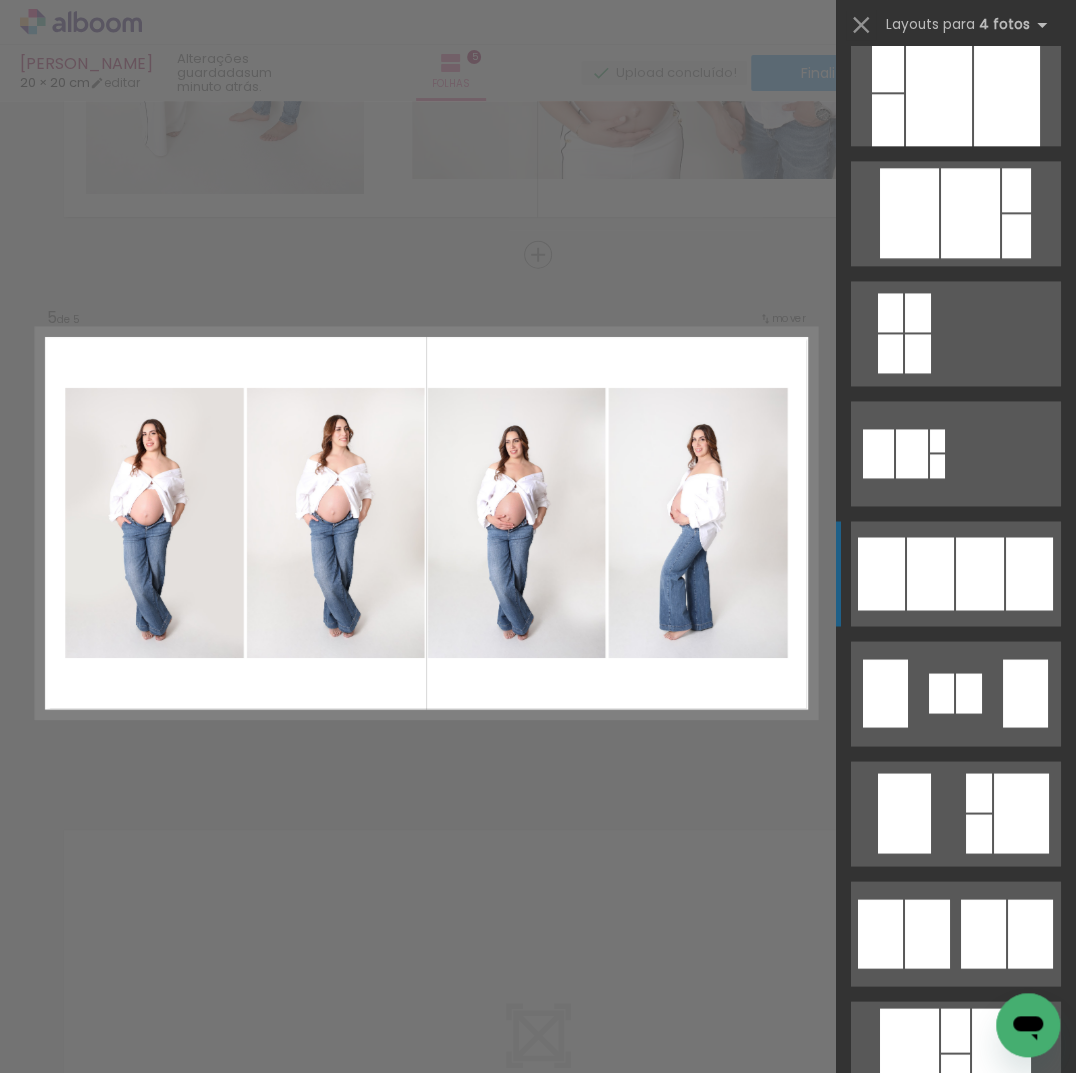 click at bounding box center [870, 1426] 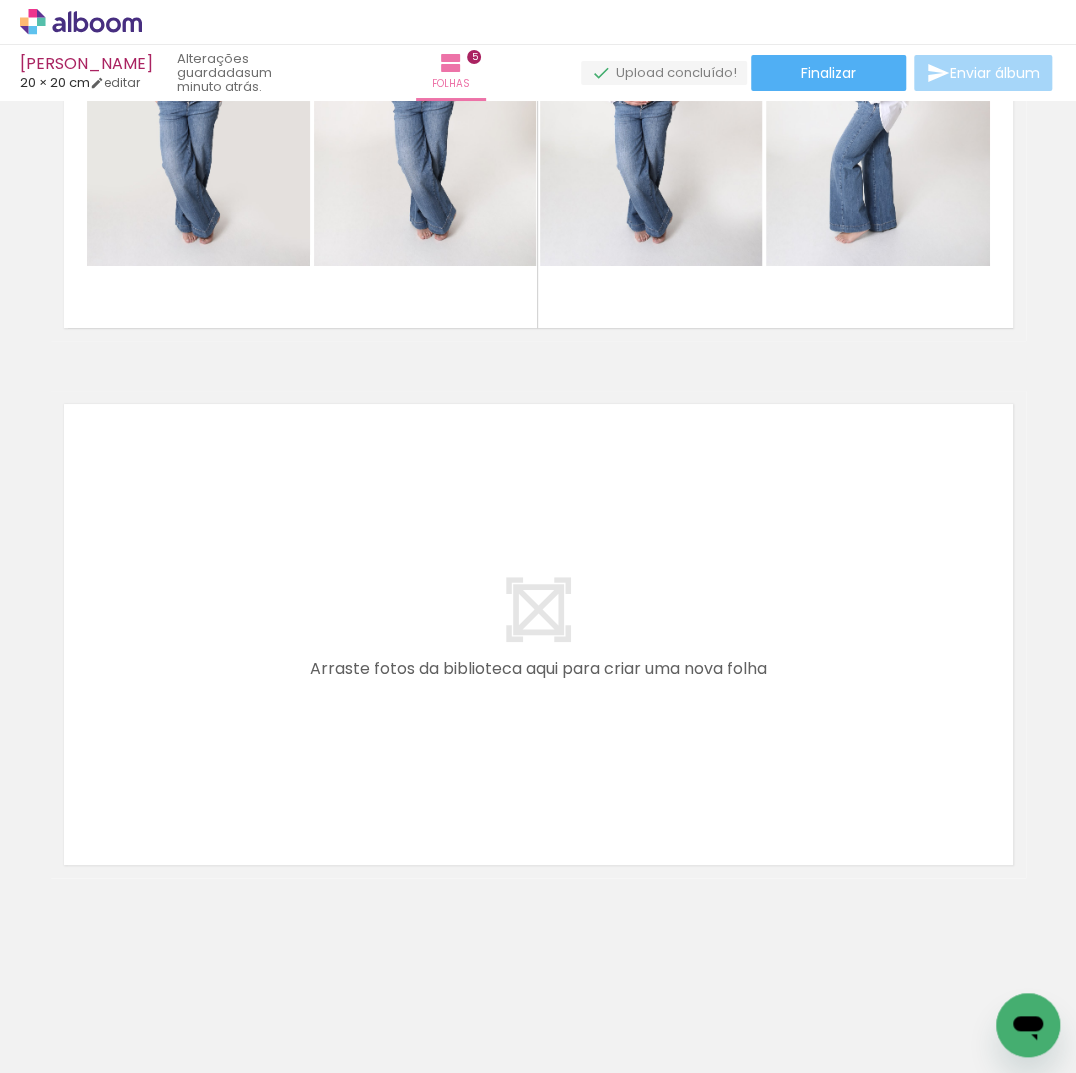 scroll, scrollTop: 2454, scrollLeft: 0, axis: vertical 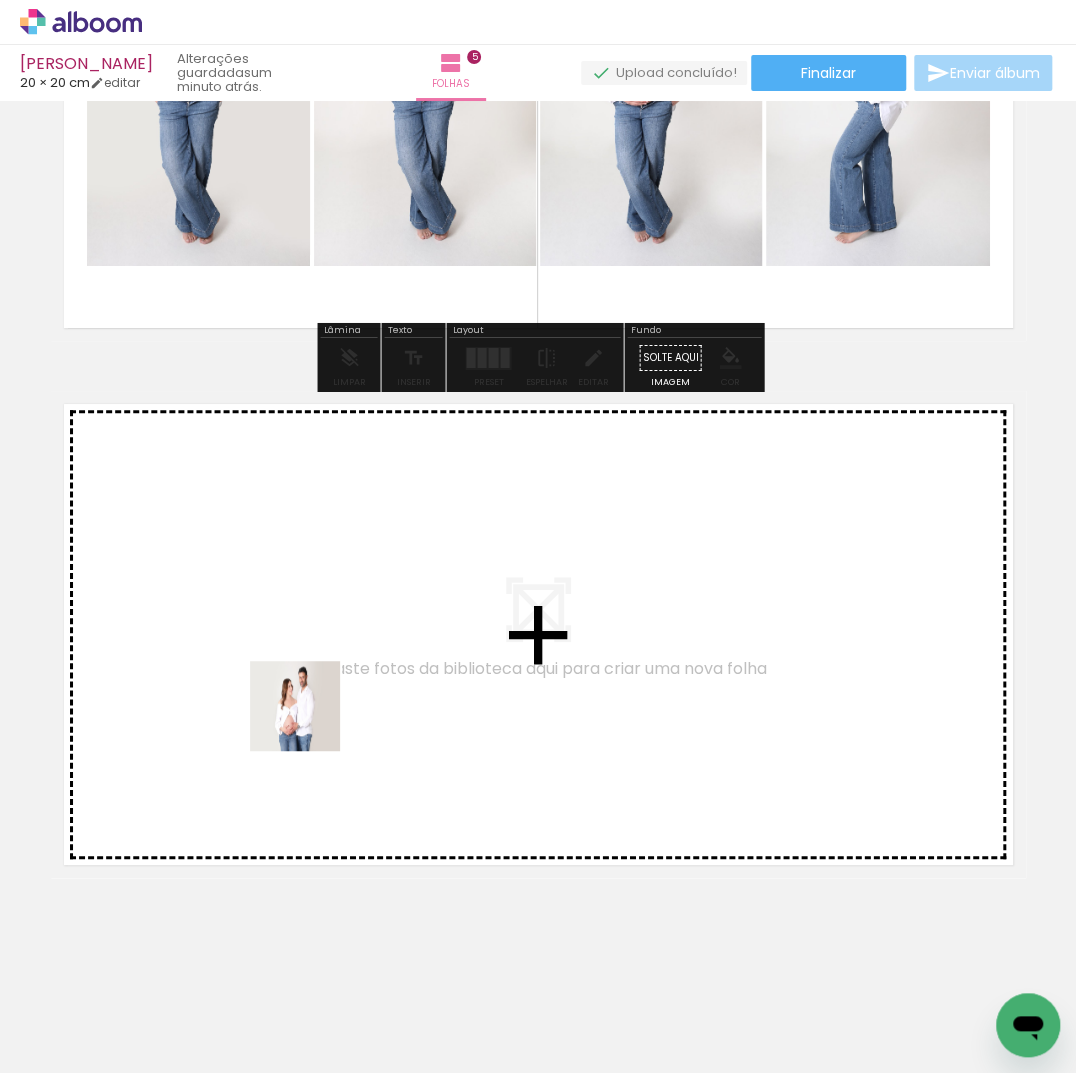 drag, startPoint x: 345, startPoint y: 1024, endPoint x: 302, endPoint y: 687, distance: 339.73224 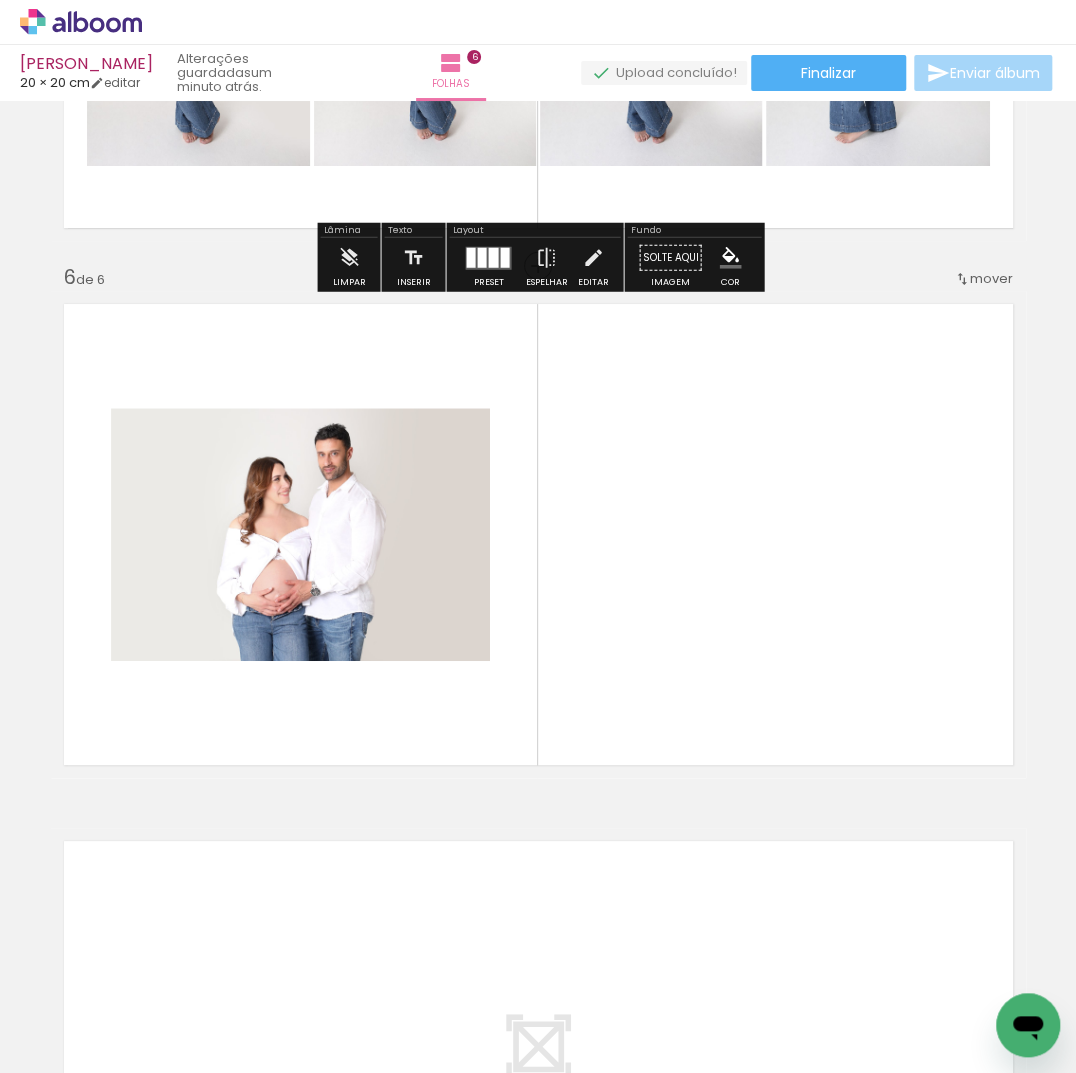 scroll, scrollTop: 2563, scrollLeft: 0, axis: vertical 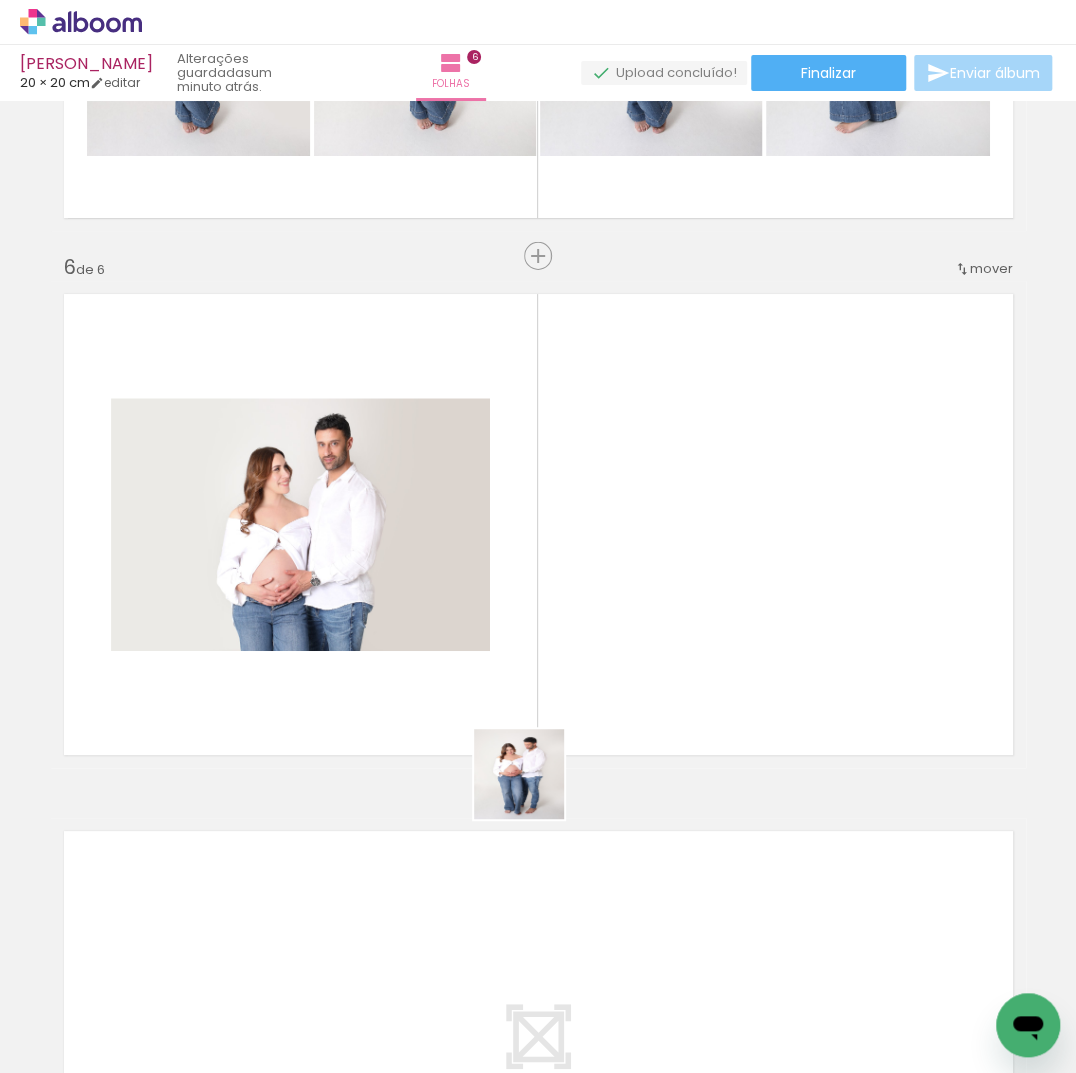drag, startPoint x: 468, startPoint y: 999, endPoint x: 622, endPoint y: 581, distance: 445.46603 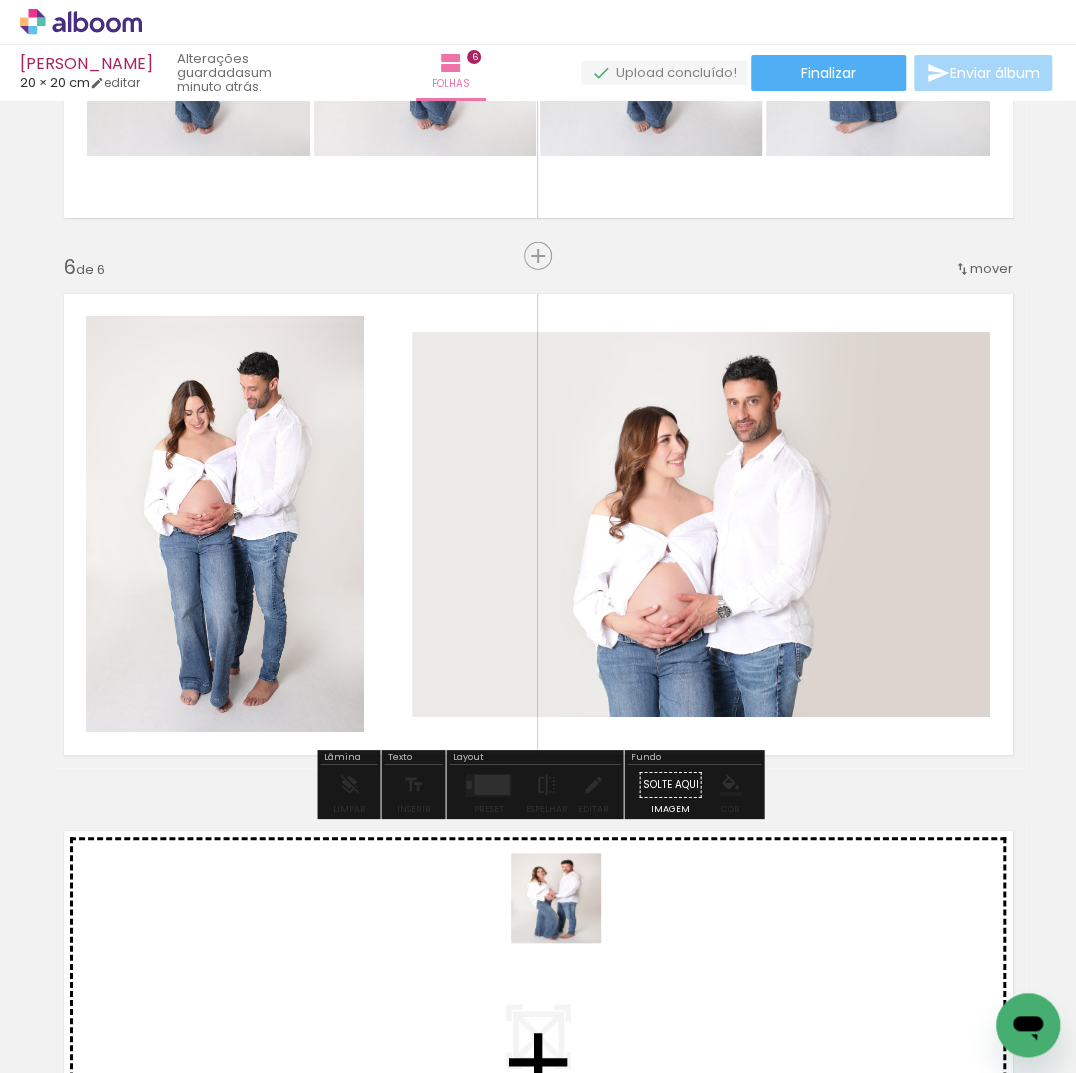 drag, startPoint x: 573, startPoint y: 971, endPoint x: 561, endPoint y: 615, distance: 356.20218 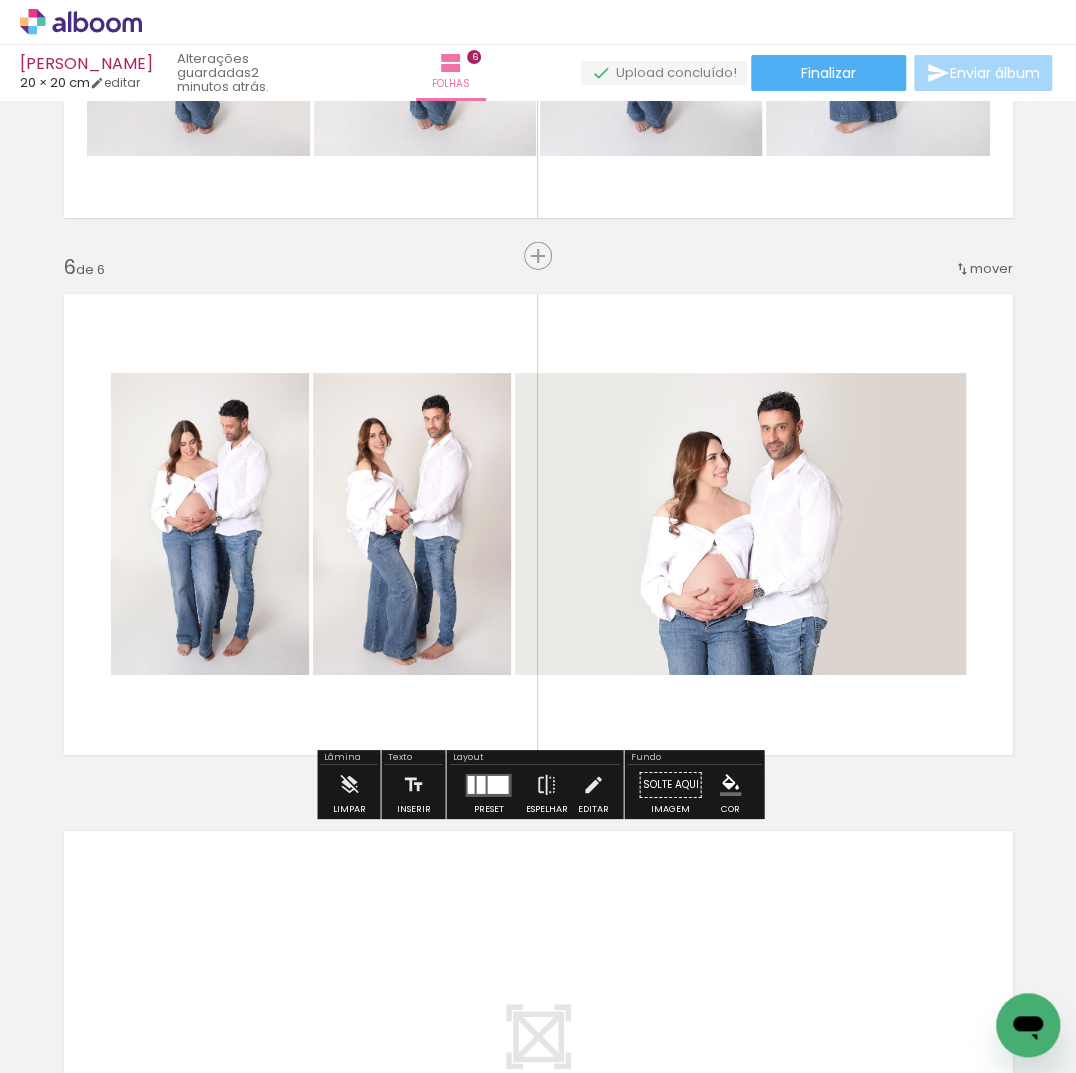 click at bounding box center (497, 784) 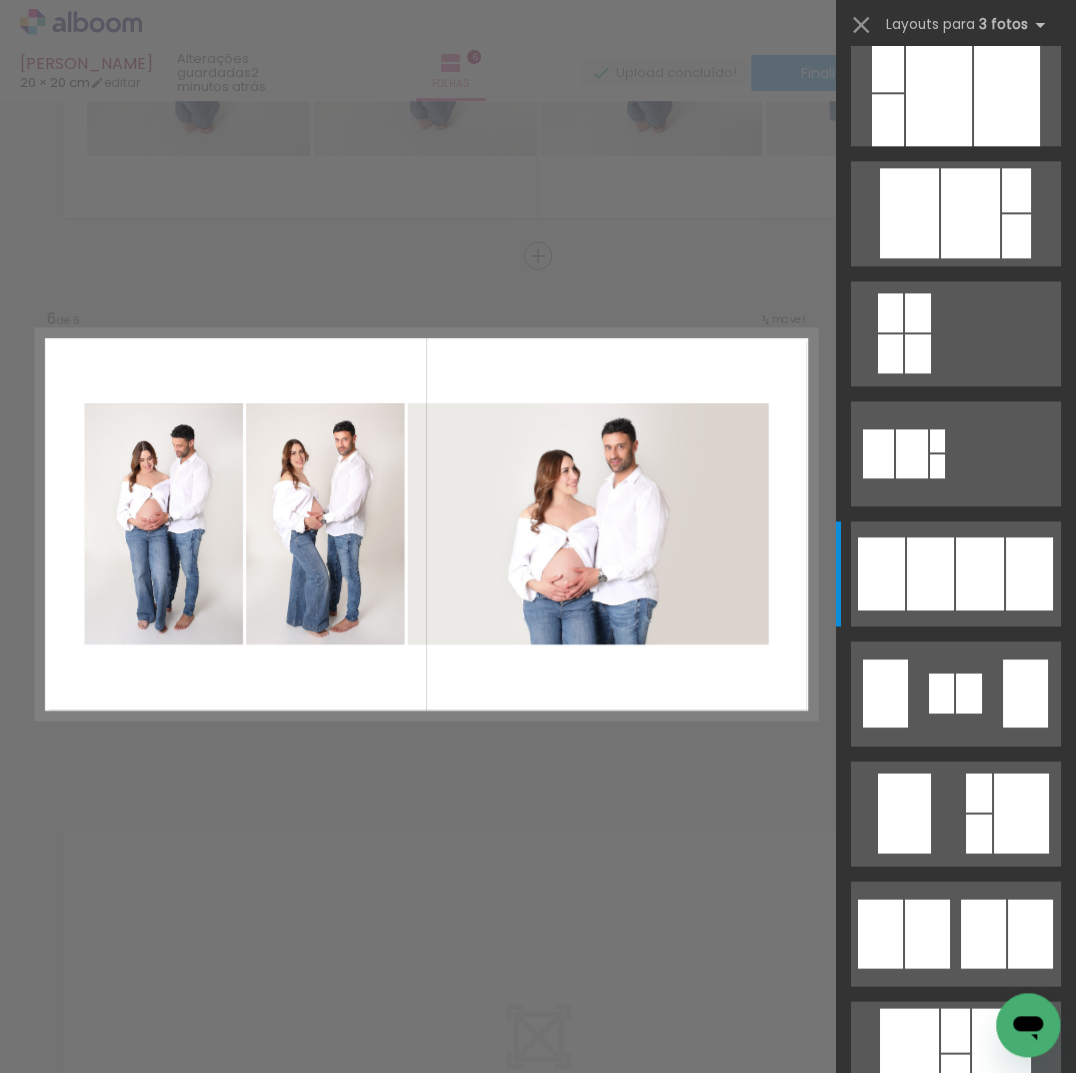 scroll, scrollTop: 0, scrollLeft: 0, axis: both 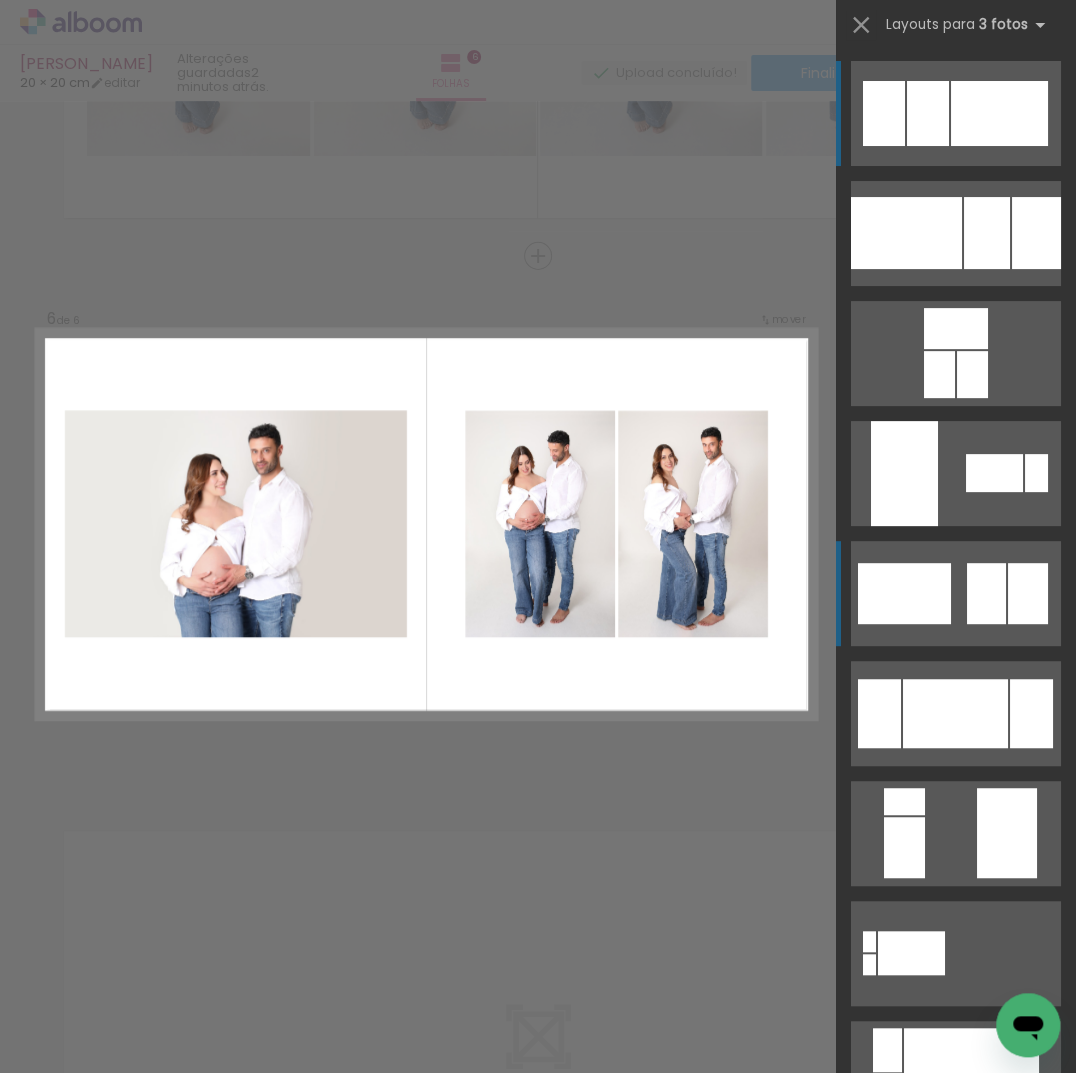 click at bounding box center (906, 233) 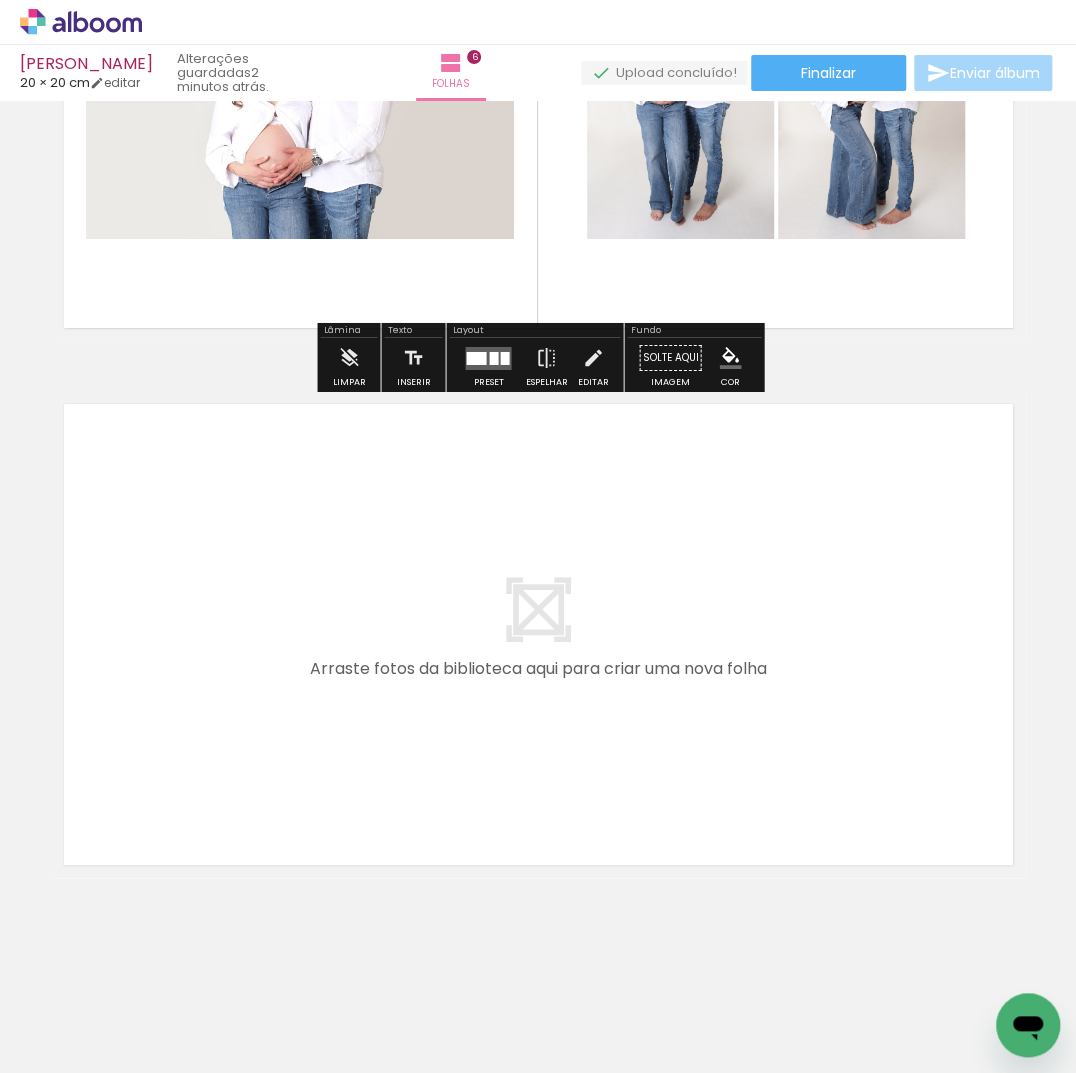 scroll, scrollTop: 2991, scrollLeft: 0, axis: vertical 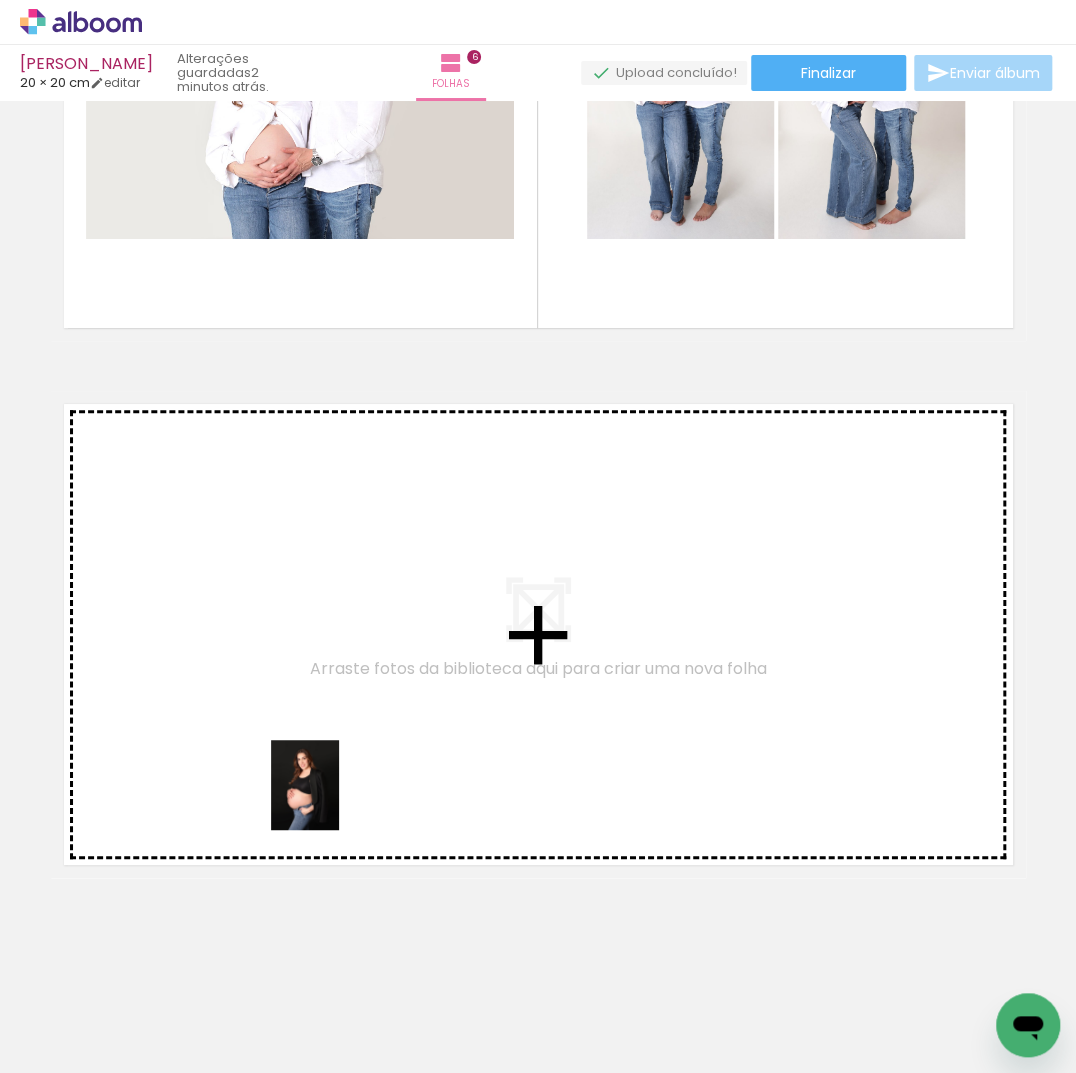drag, startPoint x: 335, startPoint y: 1024, endPoint x: 330, endPoint y: 791, distance: 233.05363 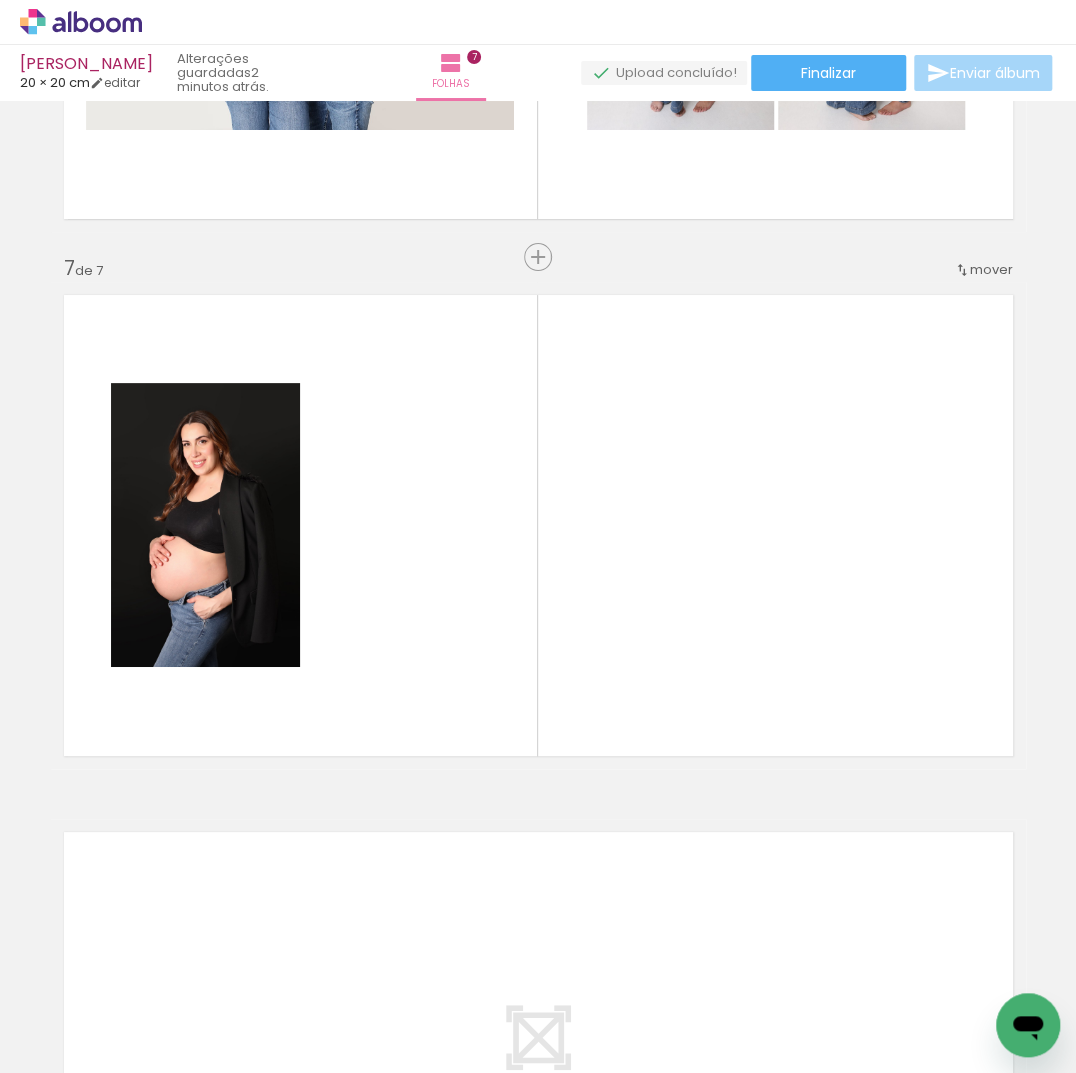 scroll 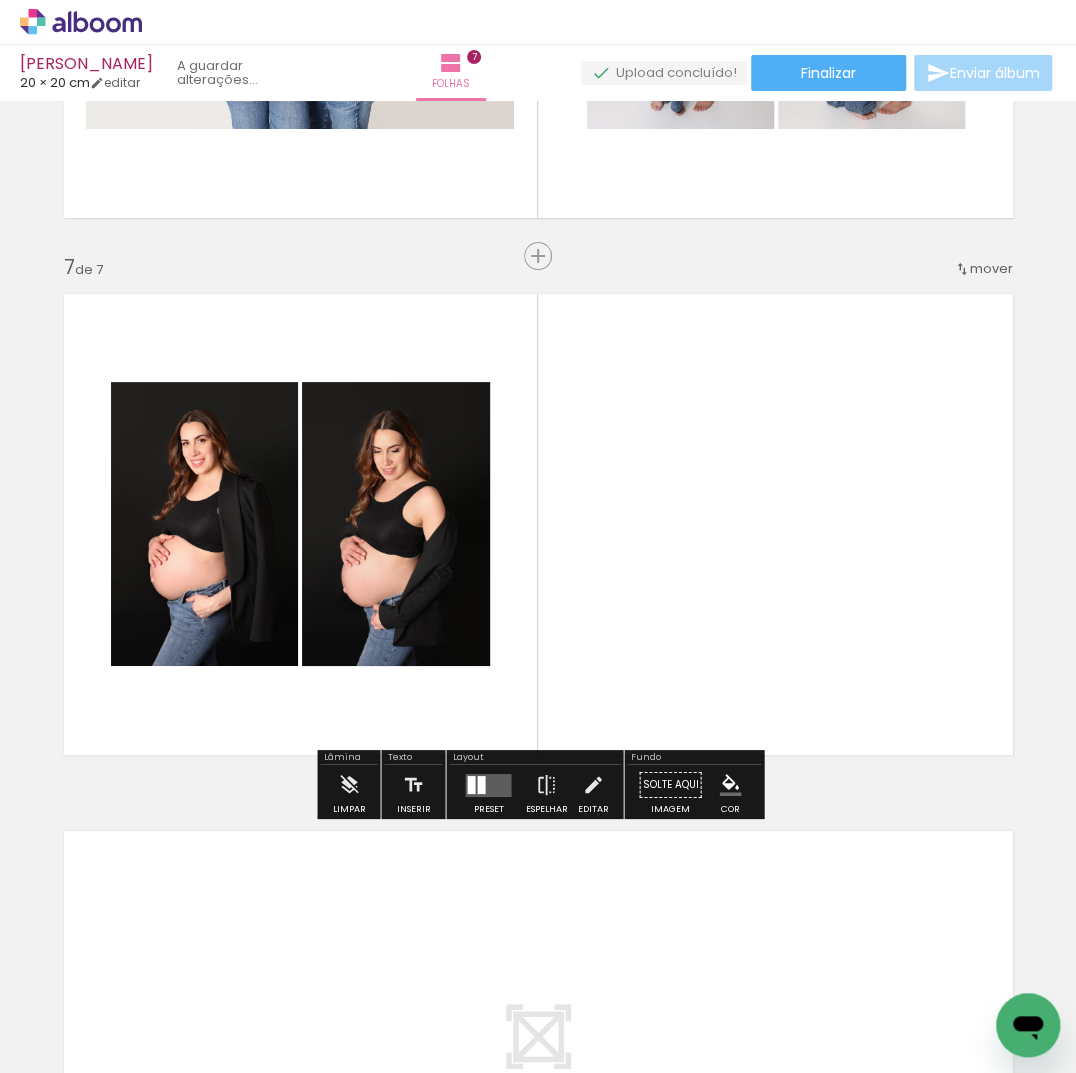 drag, startPoint x: 580, startPoint y: 1024, endPoint x: 442, endPoint y: 651, distance: 397.7097 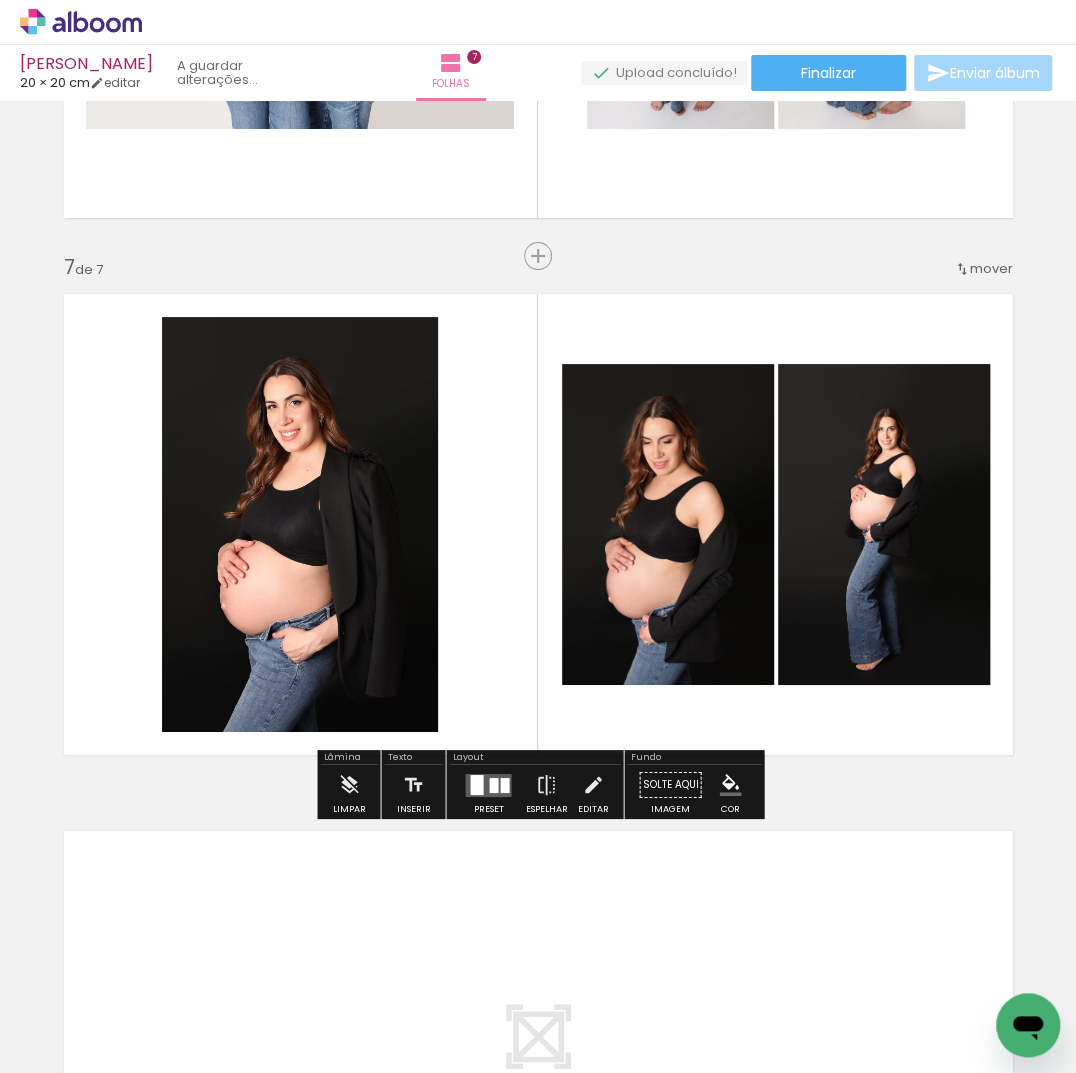 drag, startPoint x: 466, startPoint y: 993, endPoint x: 600, endPoint y: 588, distance: 426.59232 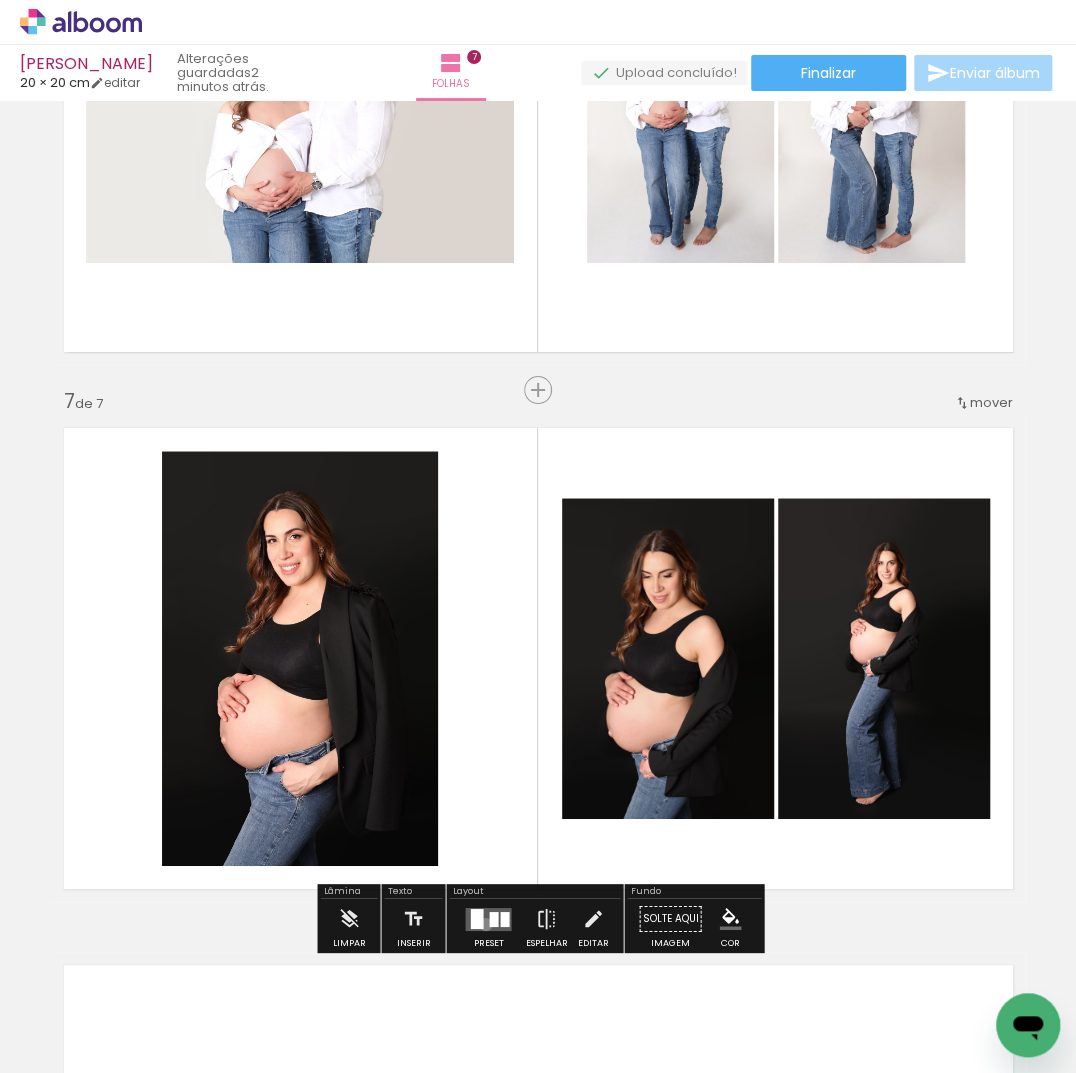 click at bounding box center [488, 918] 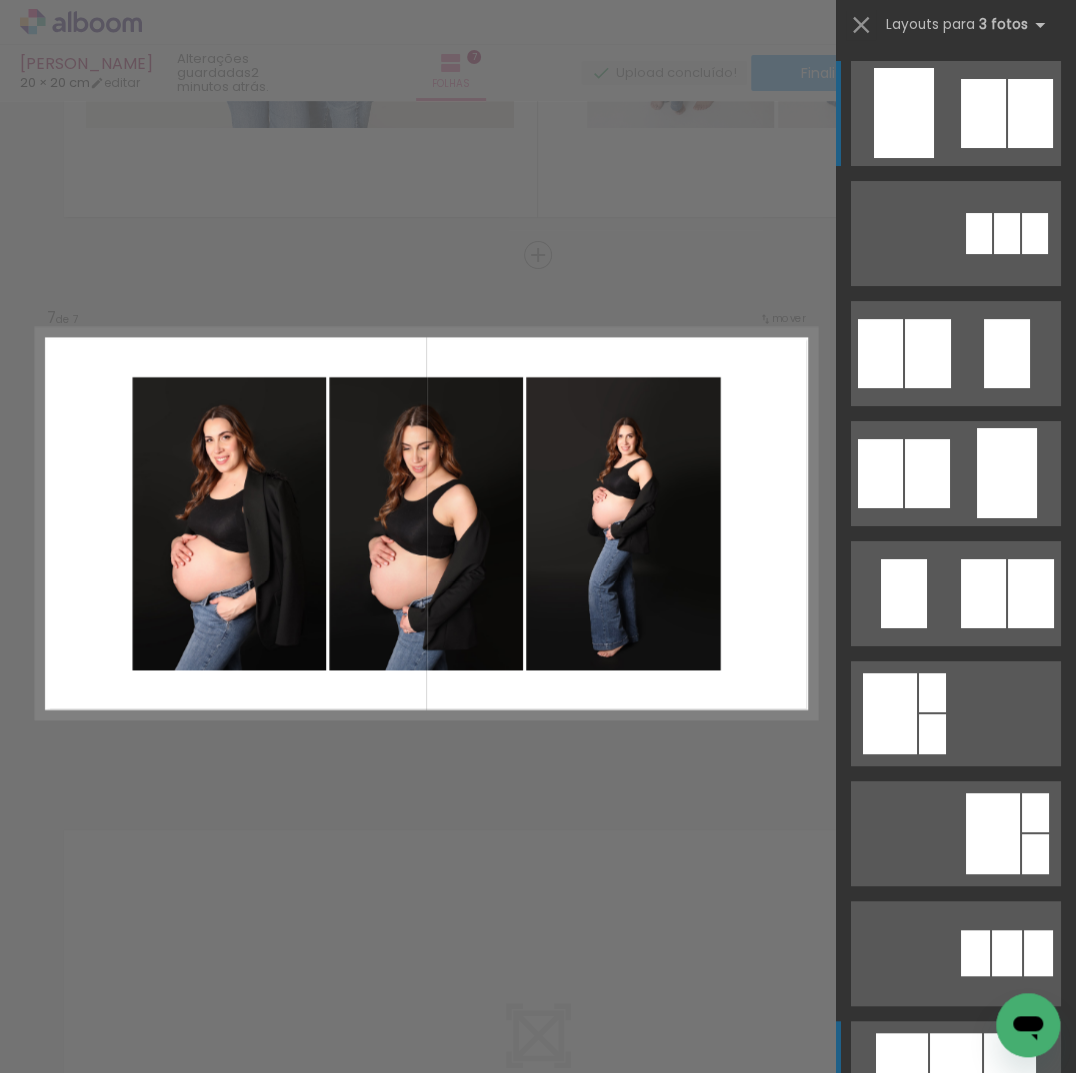 scroll, scrollTop: -1, scrollLeft: 0, axis: vertical 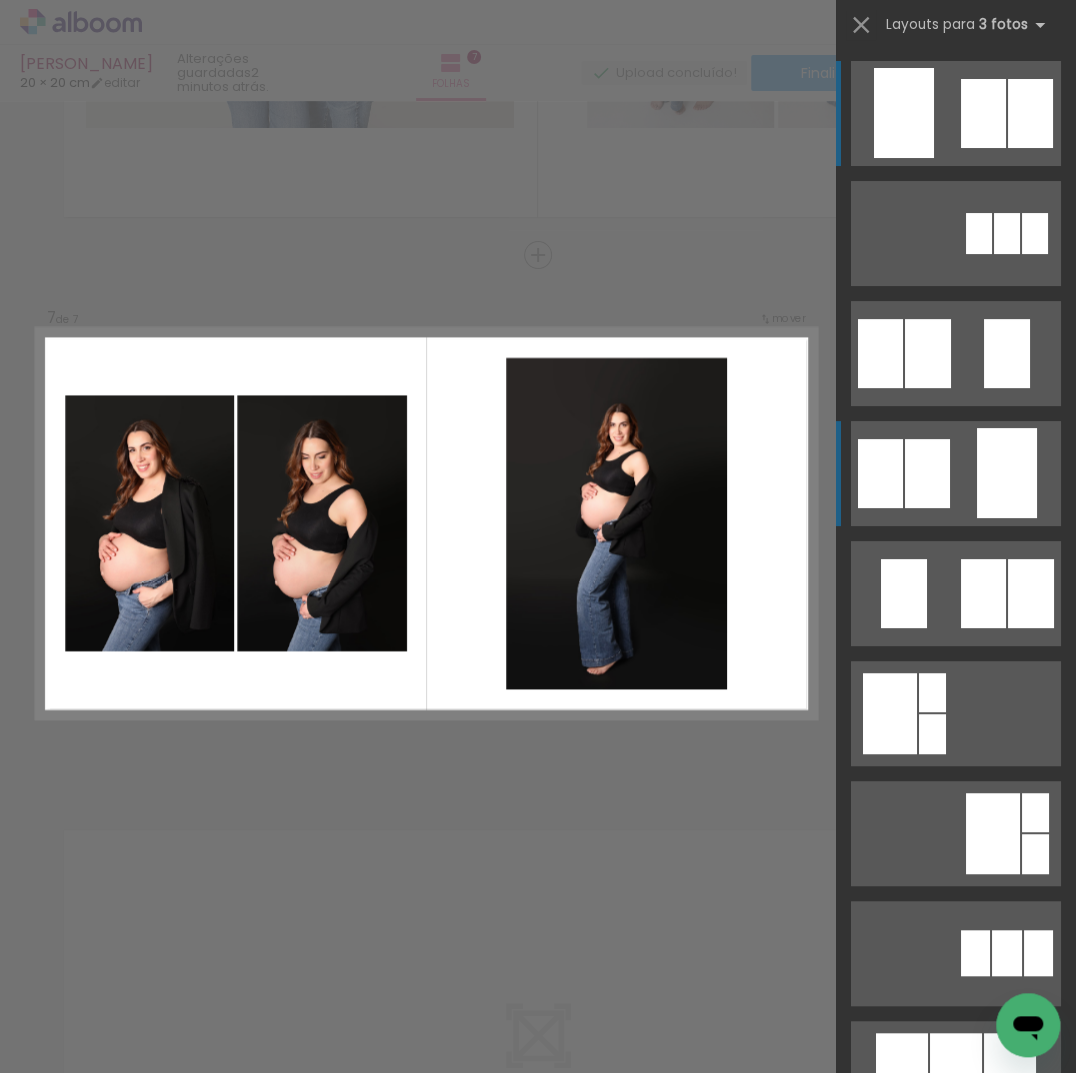 click at bounding box center [1007, 233] 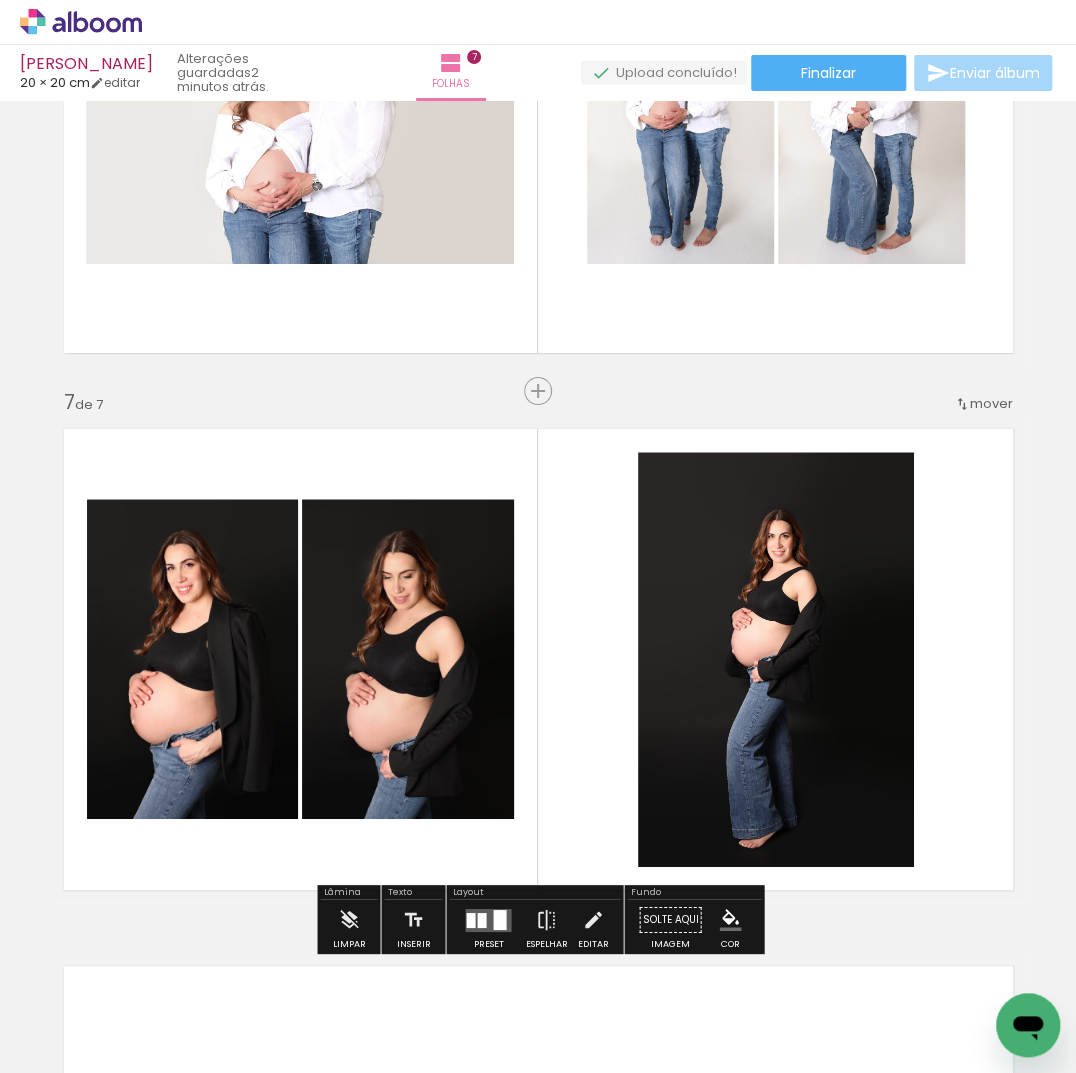 scroll, scrollTop: 2991, scrollLeft: 0, axis: vertical 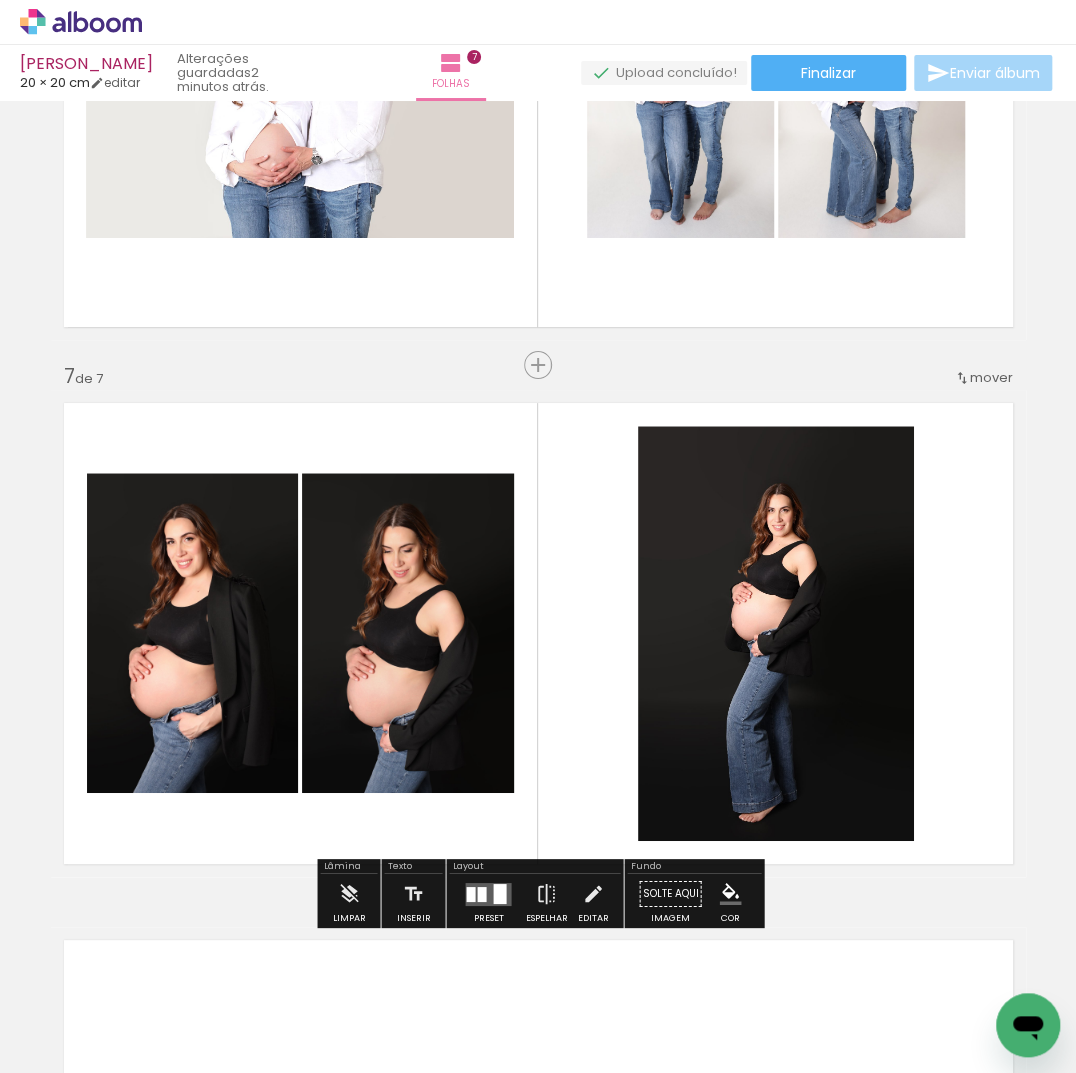 click at bounding box center (499, 893) 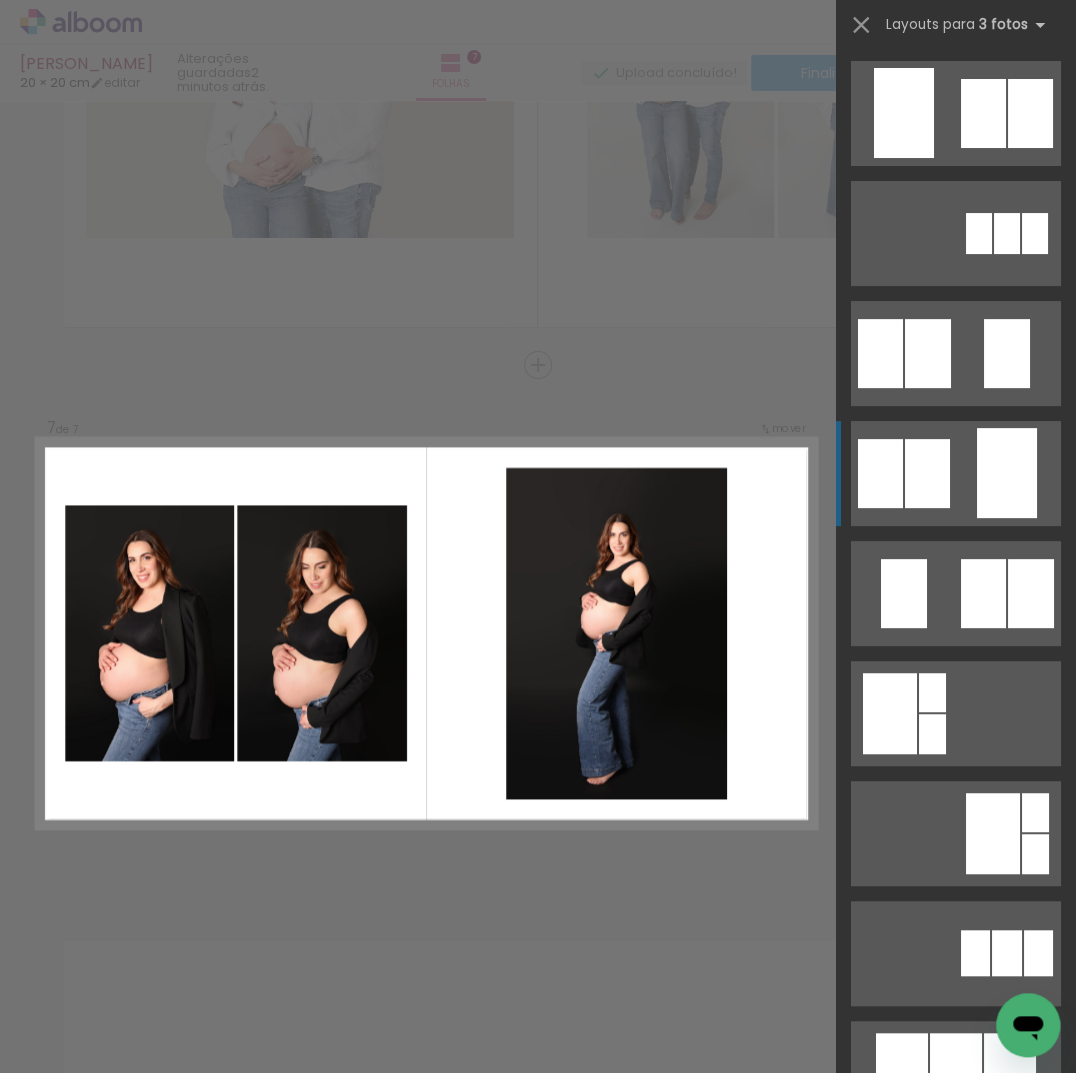 scroll, scrollTop: 360, scrollLeft: 0, axis: vertical 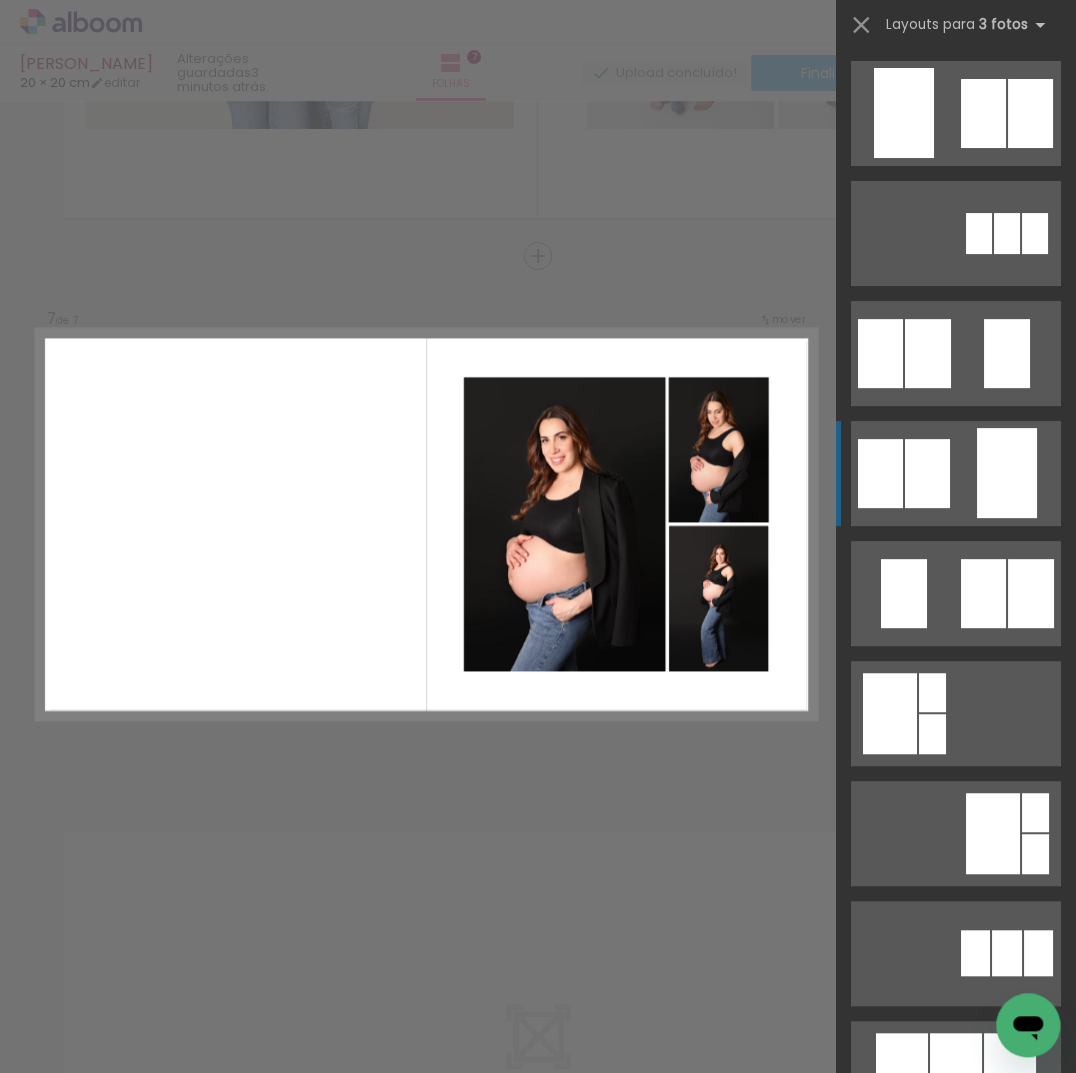 click on "Confirmar Cancelar" at bounding box center (538, -827) 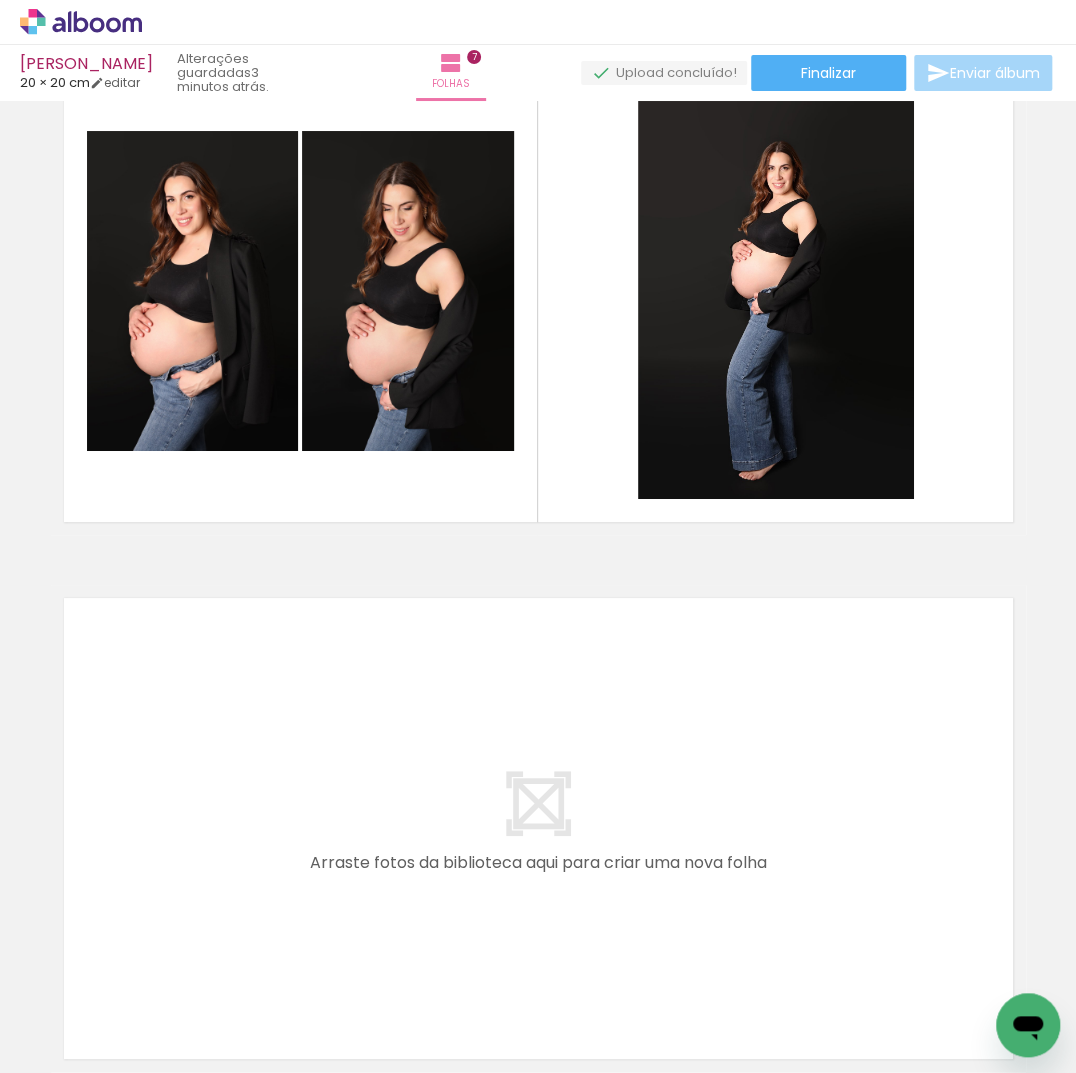 scroll, scrollTop: 0, scrollLeft: 0, axis: both 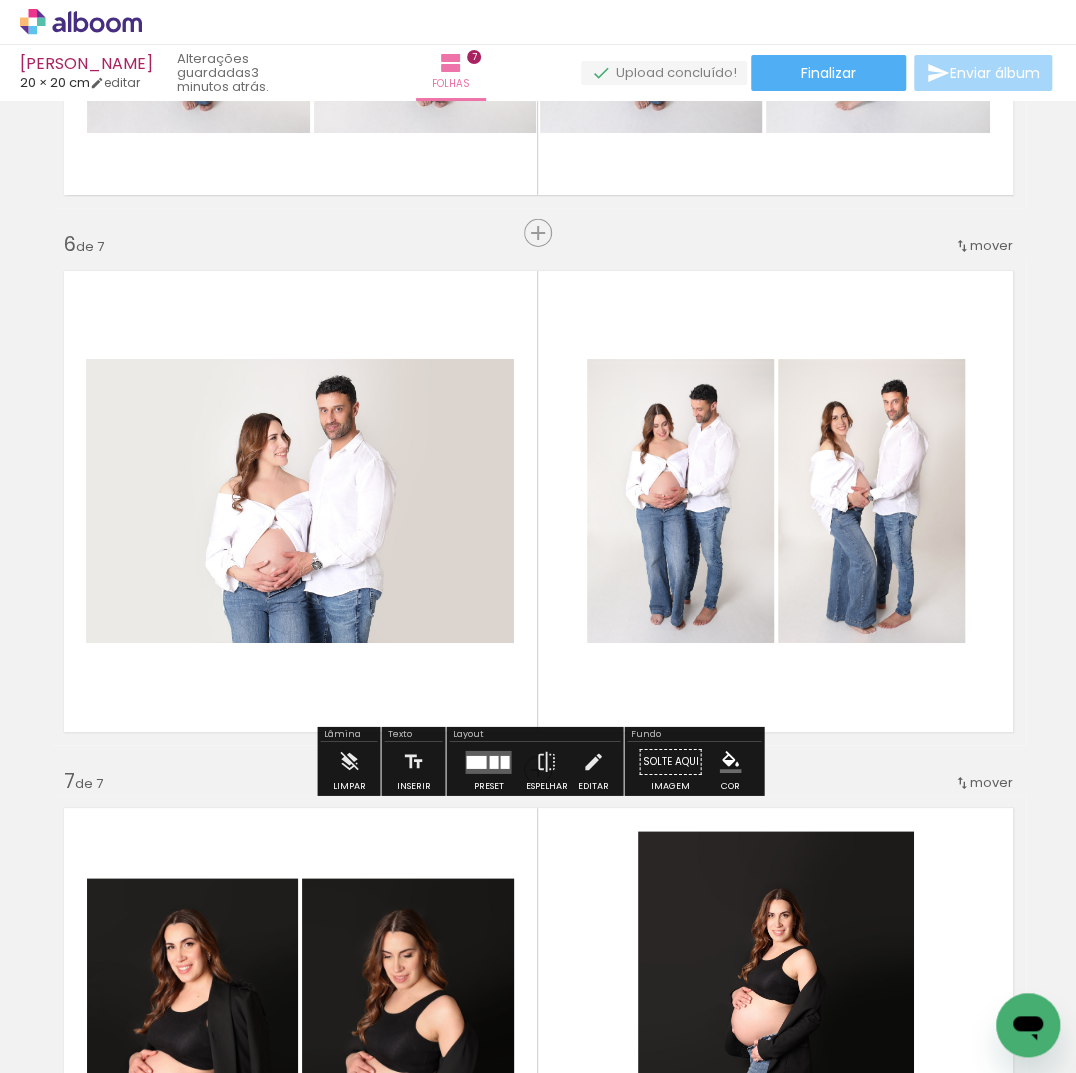 click at bounding box center (476, 761) 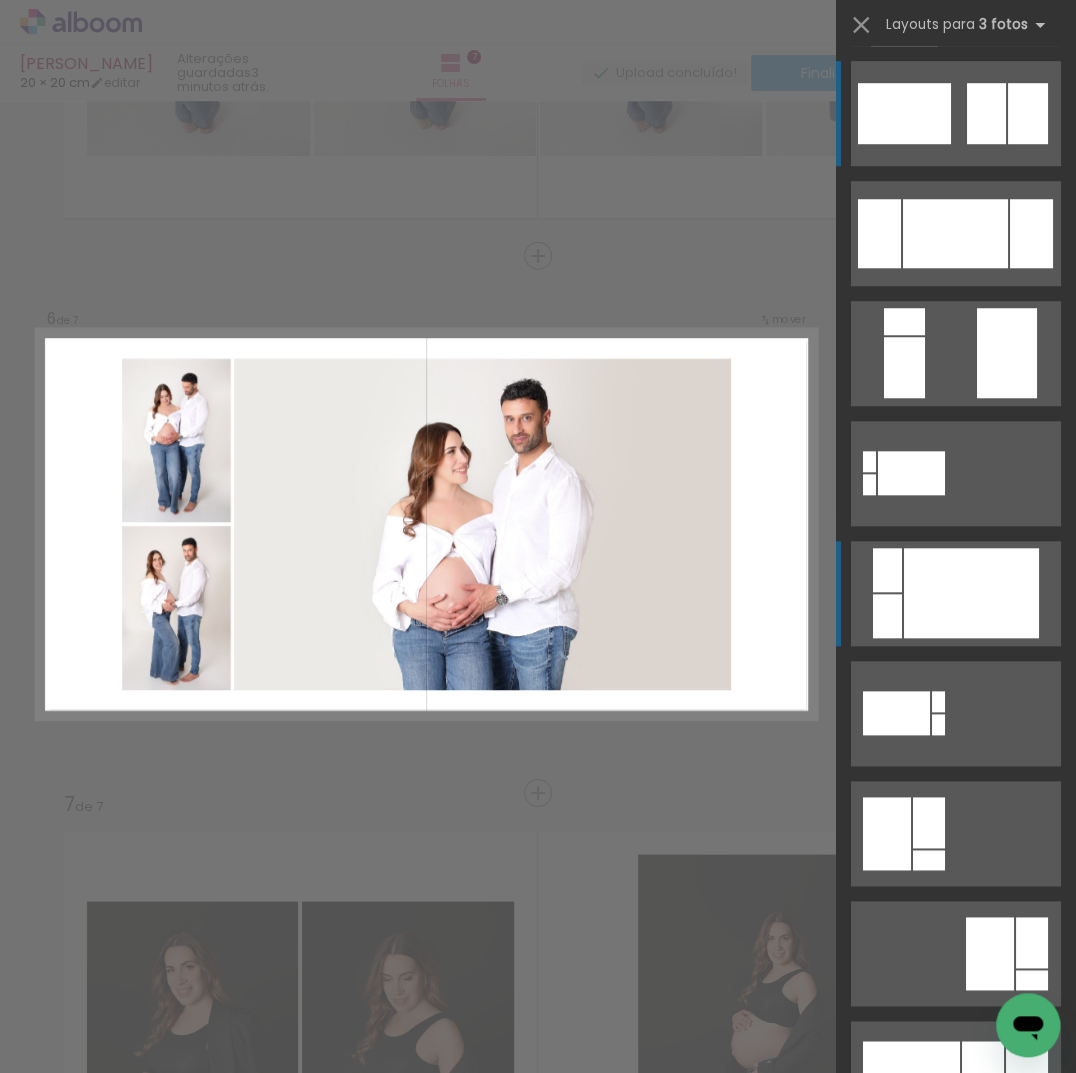 click at bounding box center [971, 593] 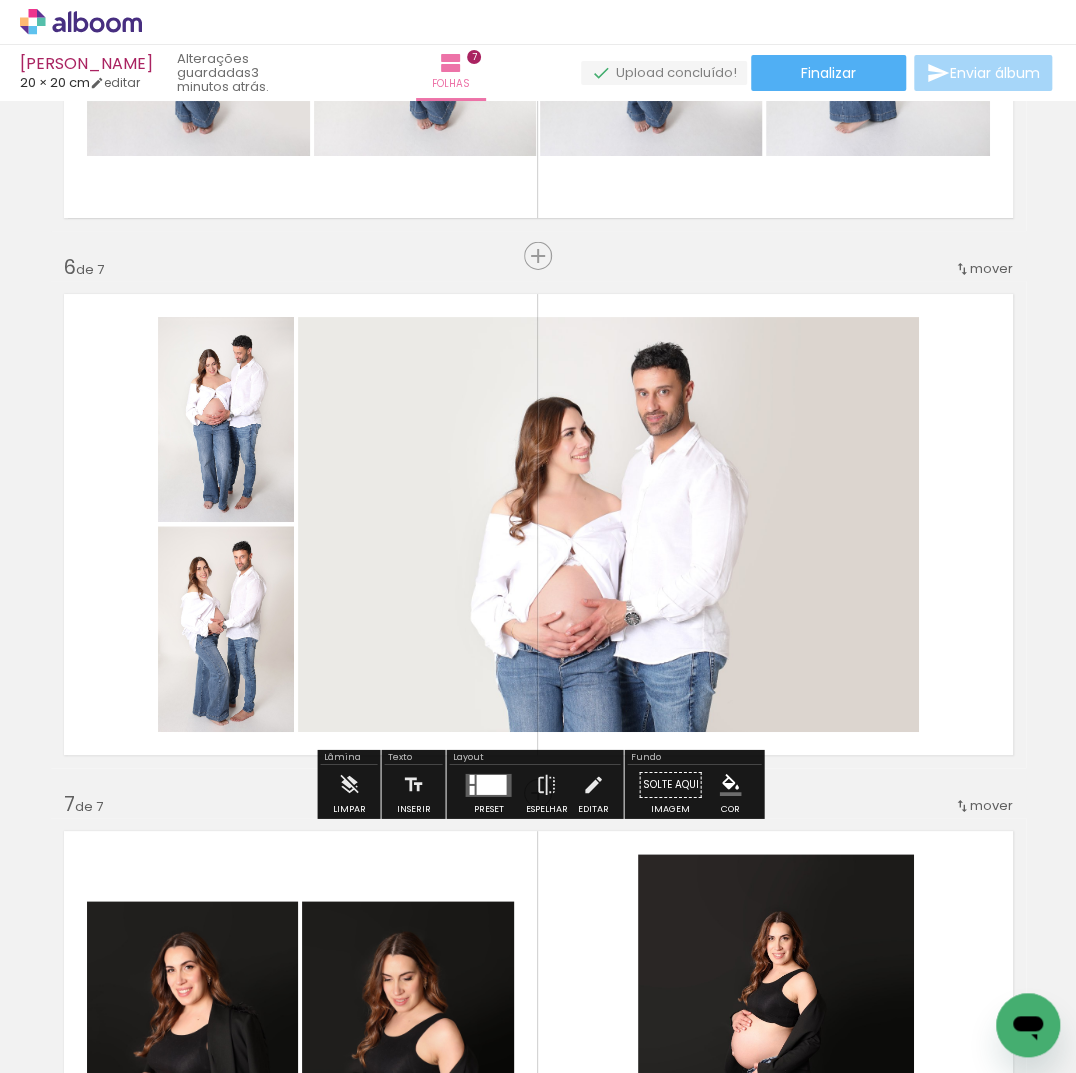 click 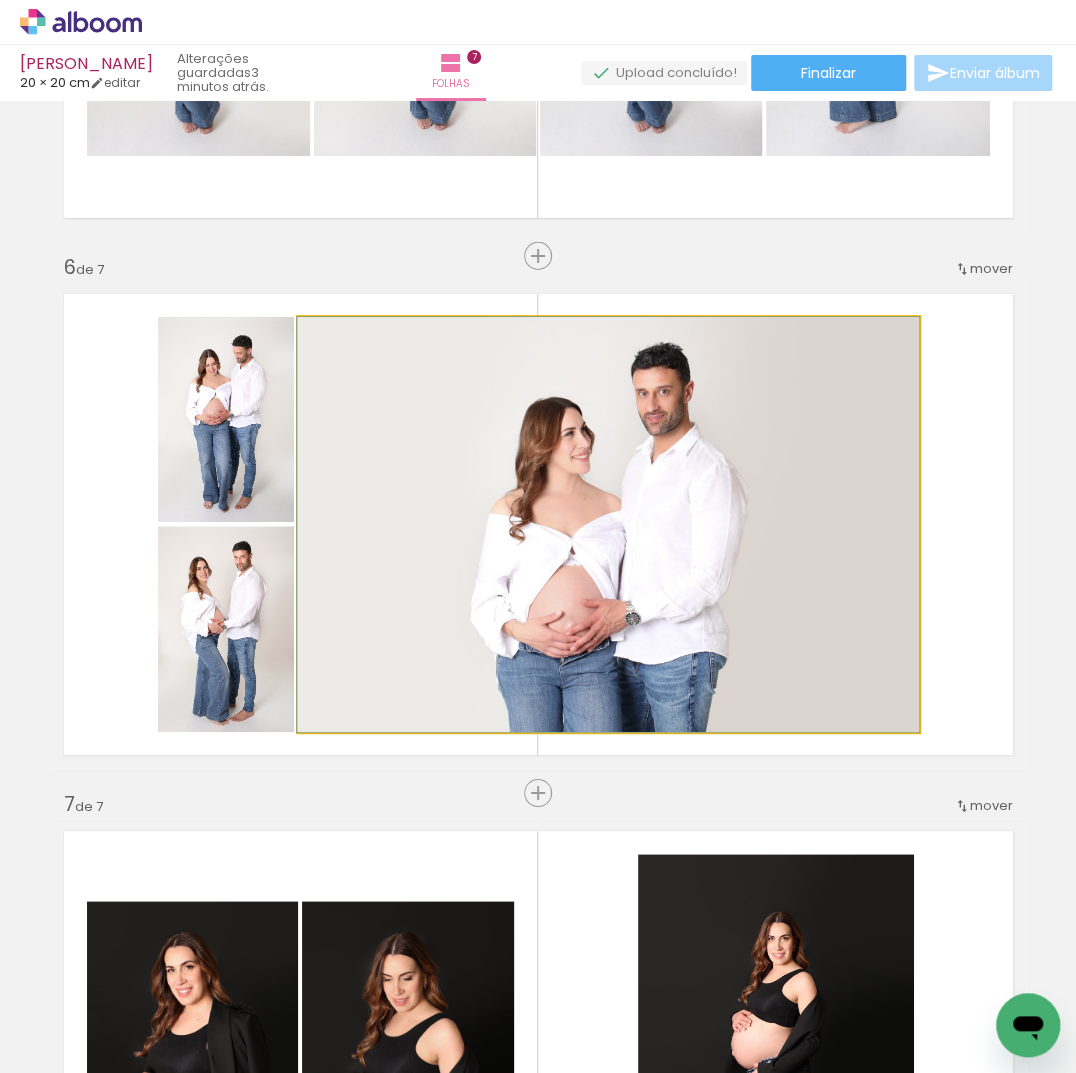 click 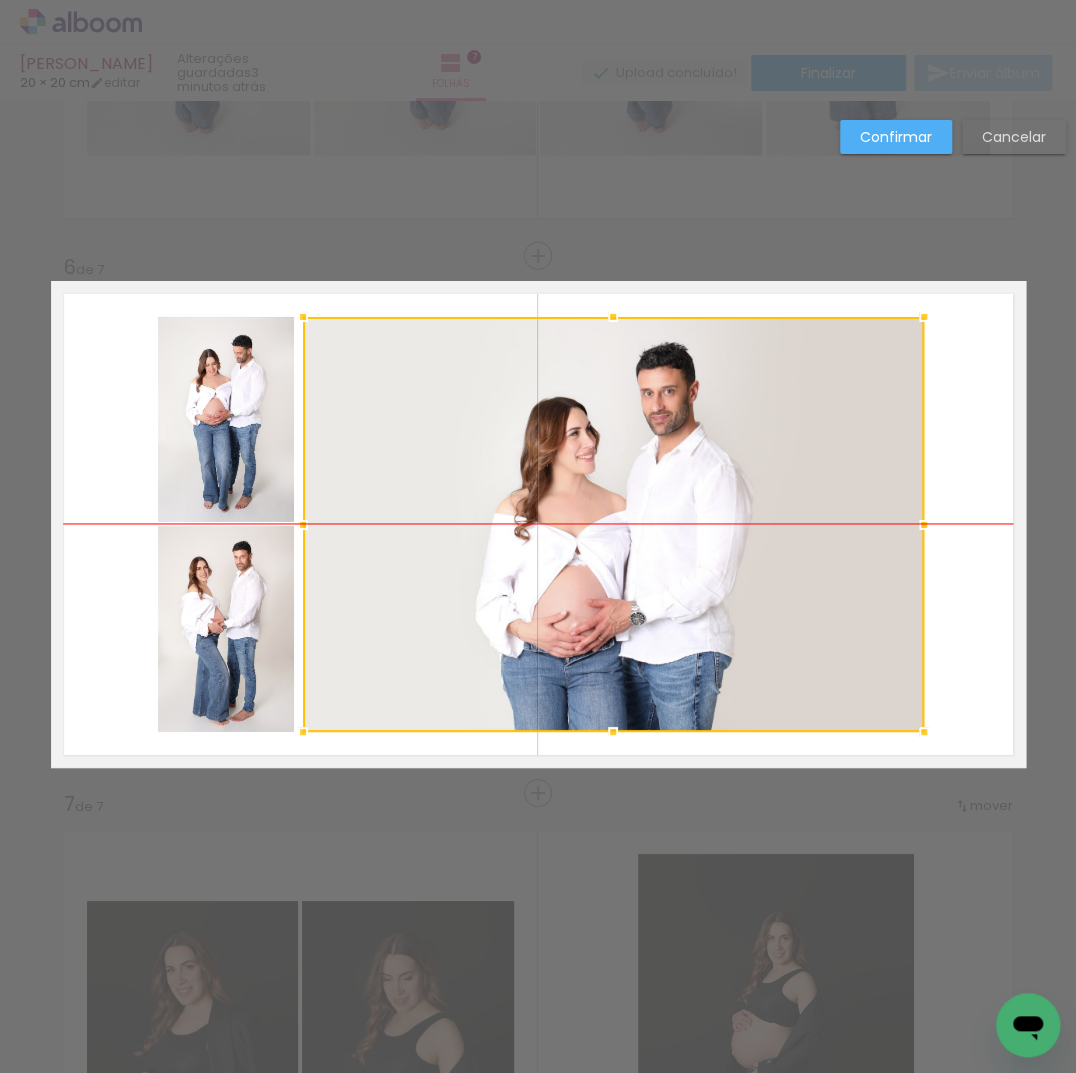 click at bounding box center [613, 524] 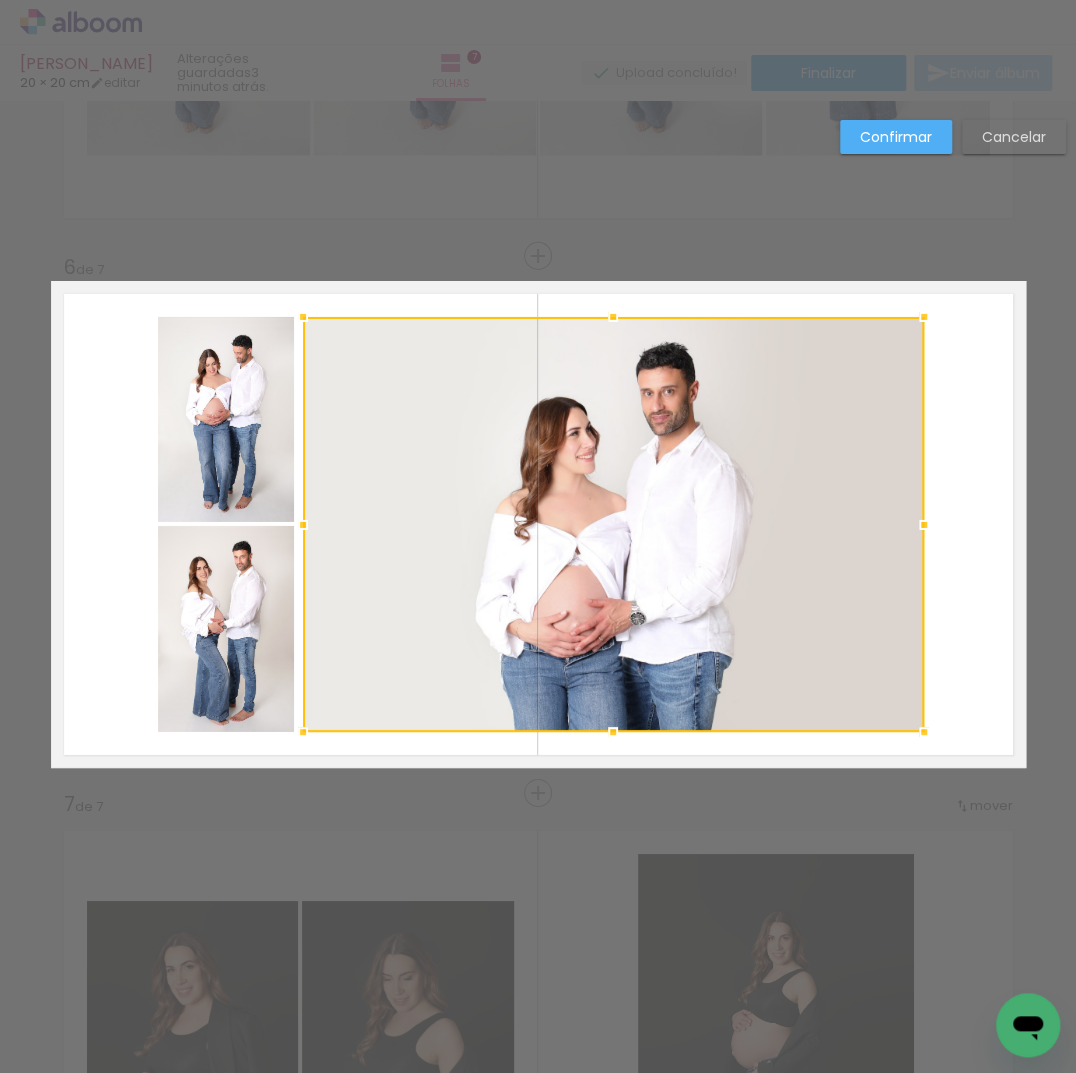 click on "Confirmar Cancelar" at bounding box center (538, -290) 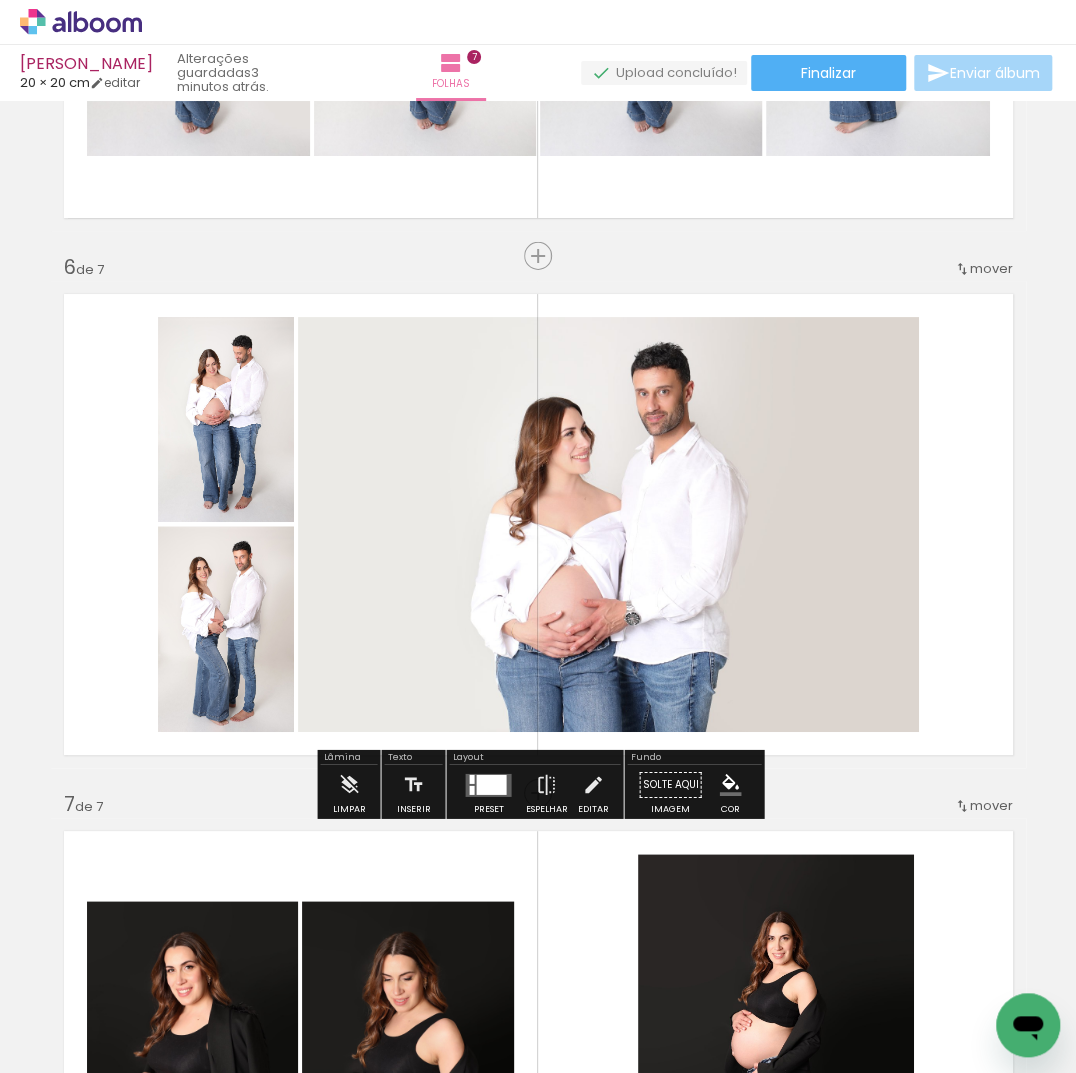 click at bounding box center (608, 524) 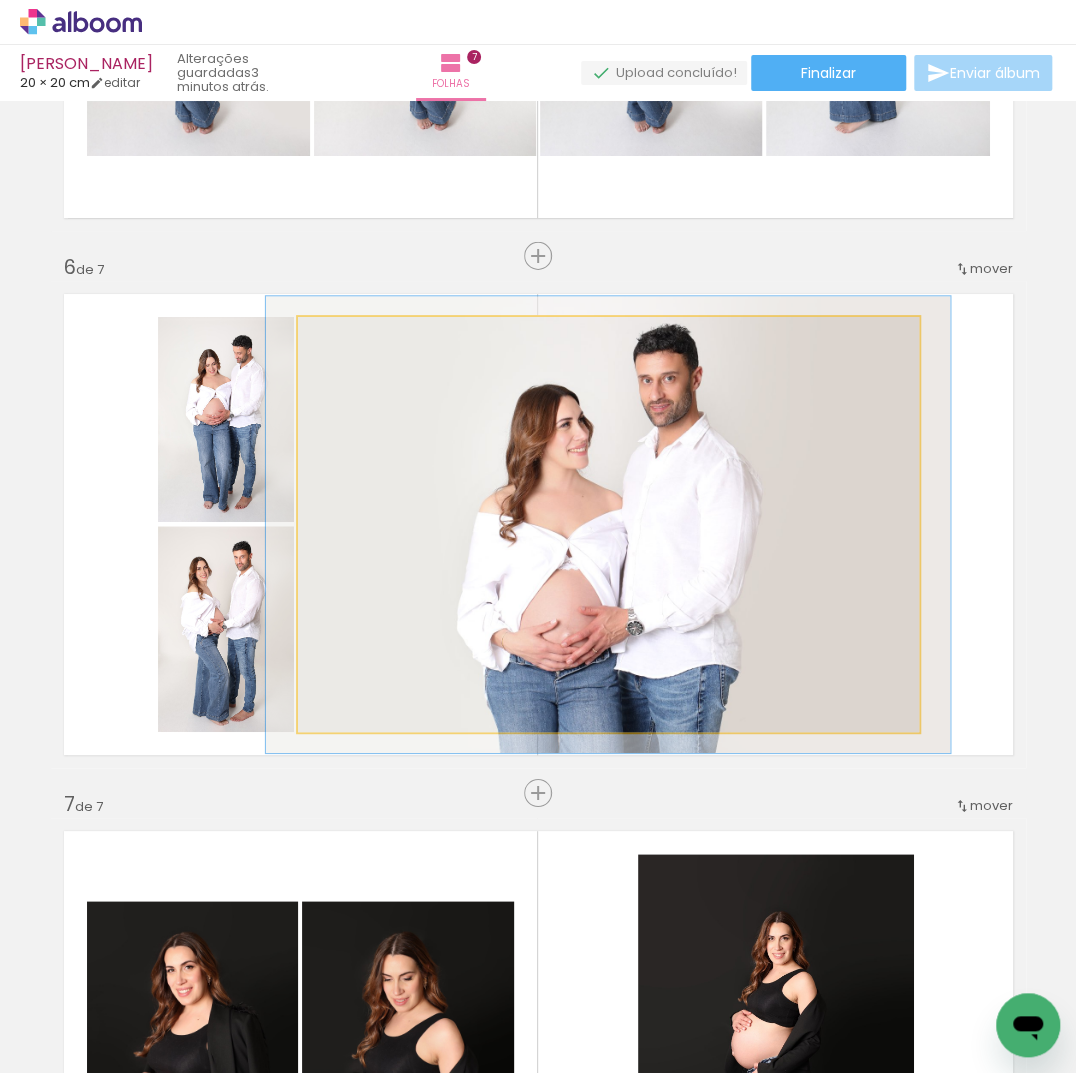 click at bounding box center [351, 338] 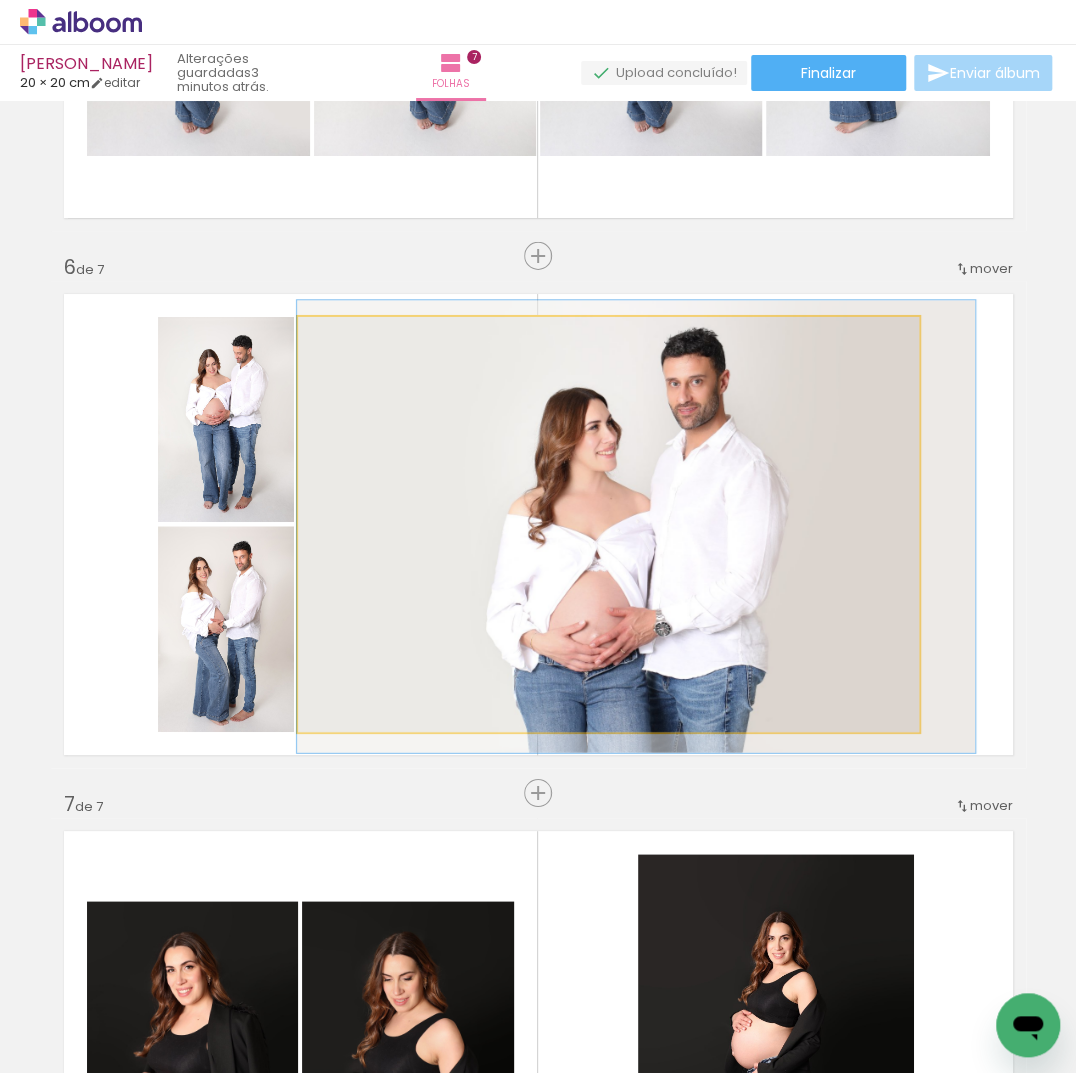 drag, startPoint x: 595, startPoint y: 477, endPoint x: 694, endPoint y: 478, distance: 99.00505 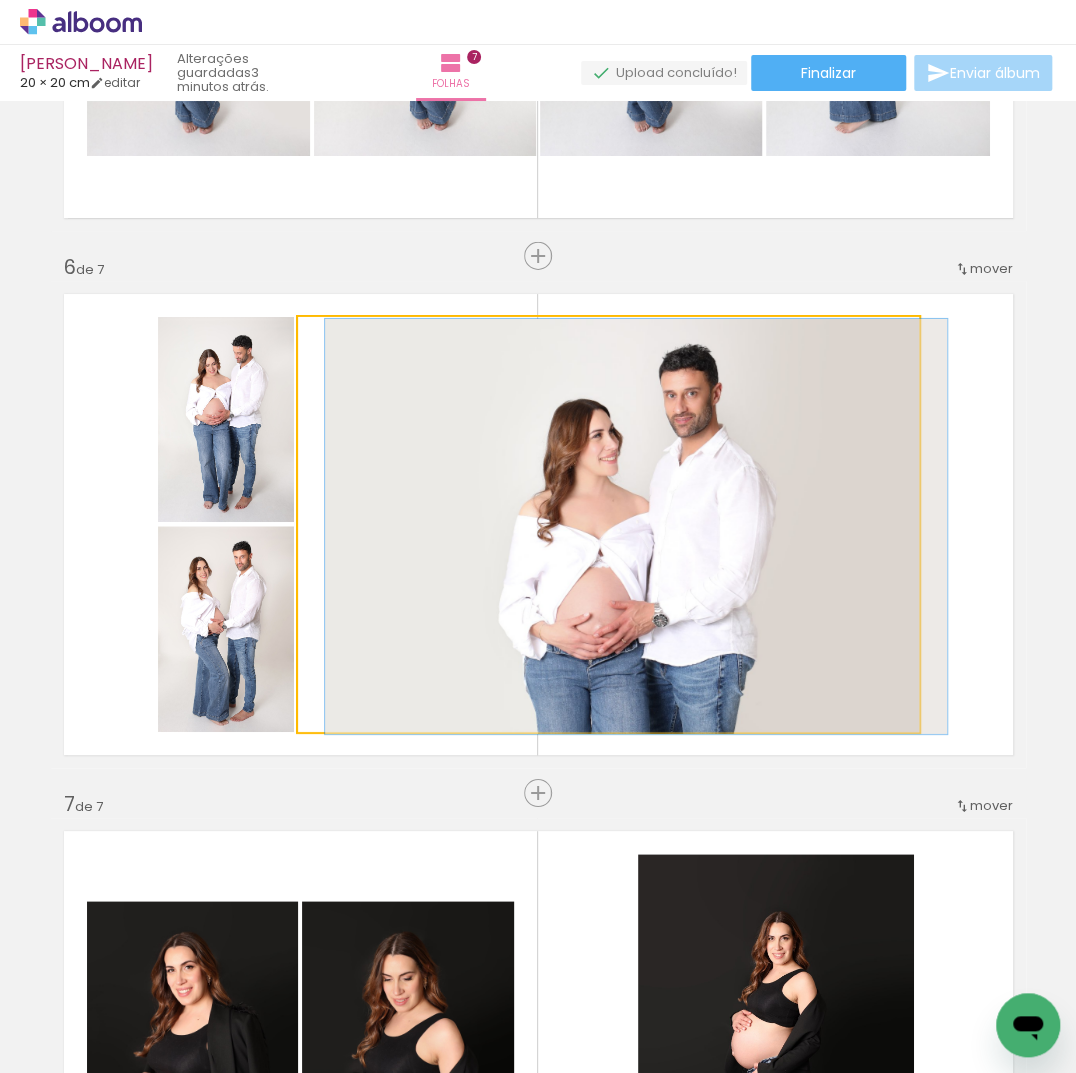 type on "100" 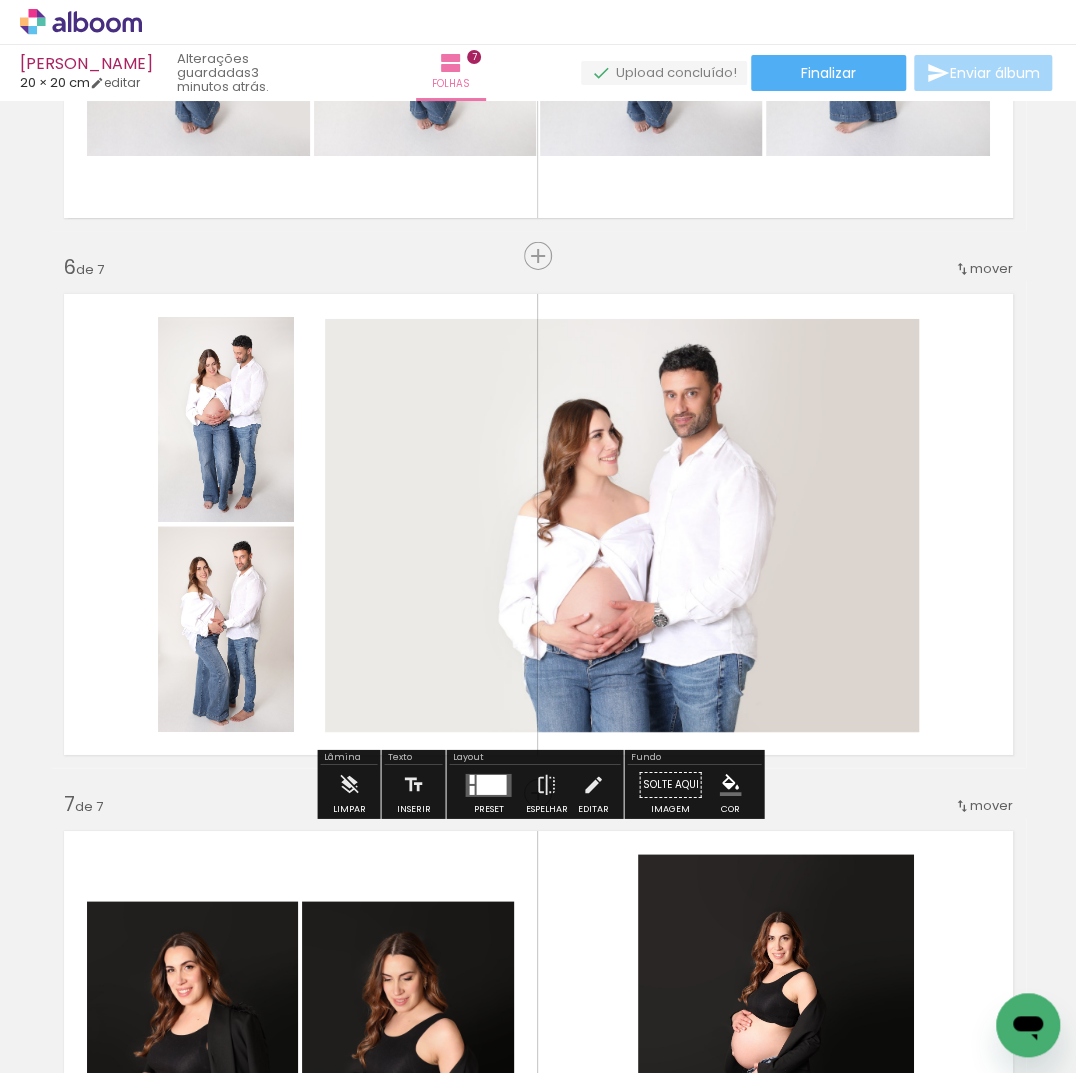 click 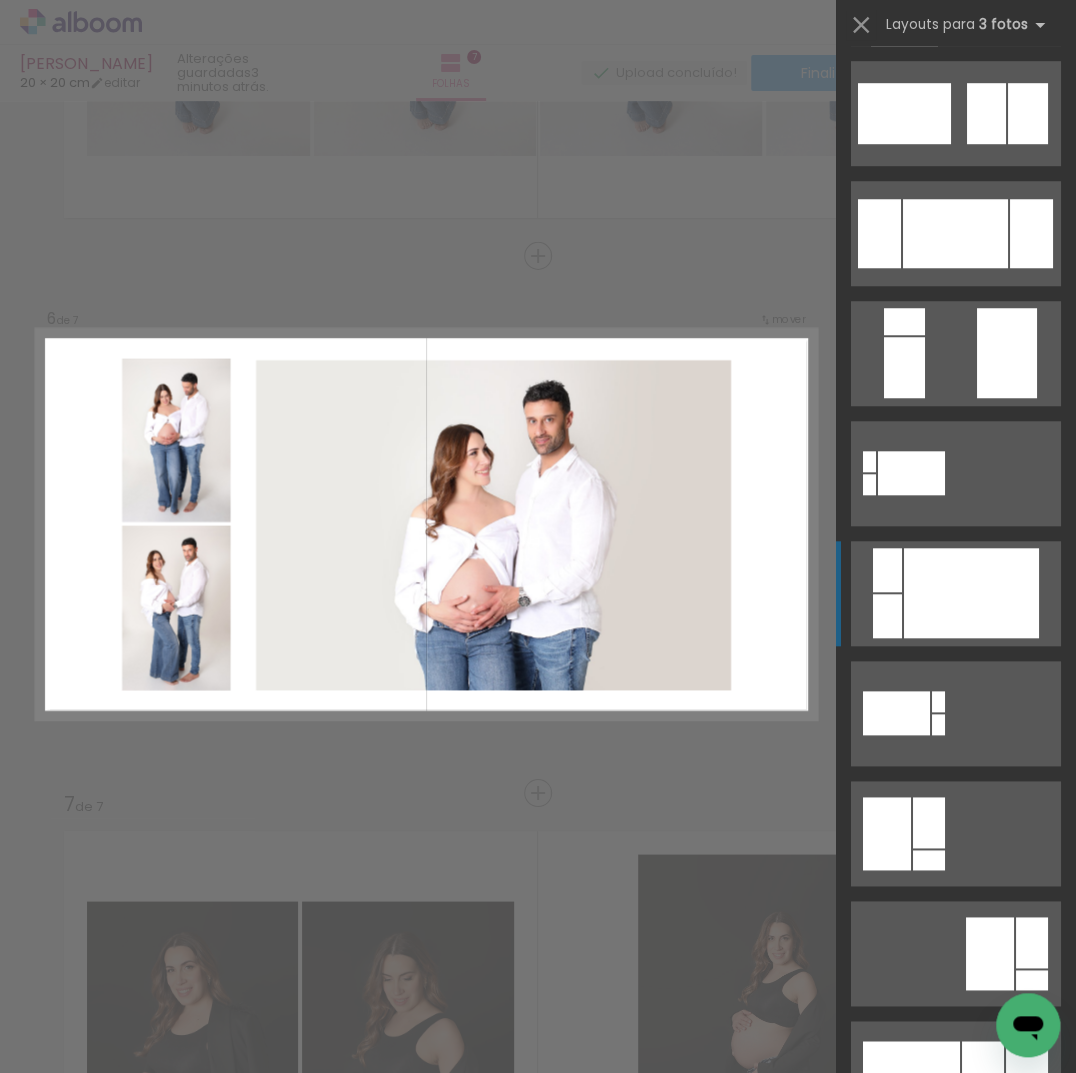 scroll, scrollTop: 960, scrollLeft: 0, axis: vertical 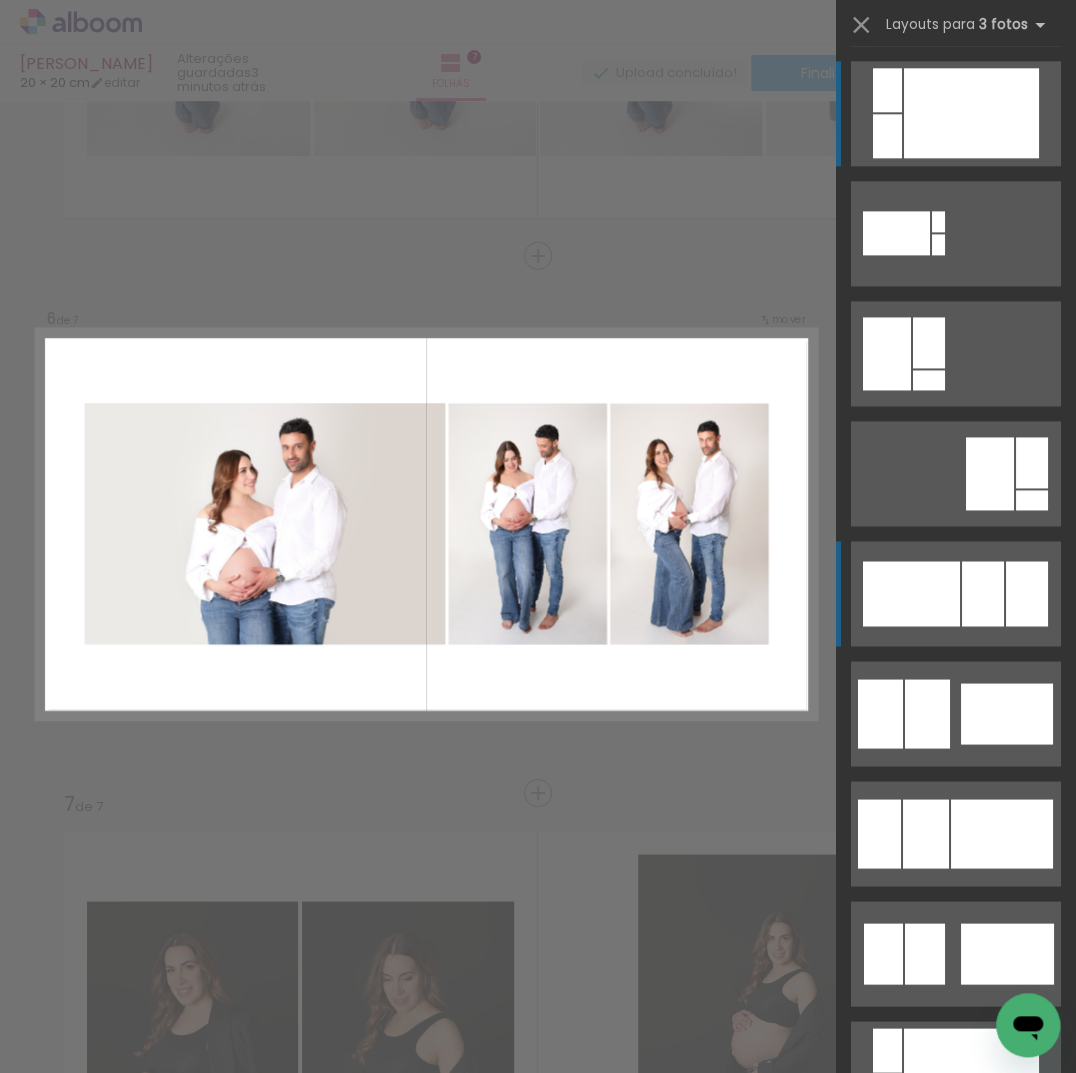 click at bounding box center (909, 1553) 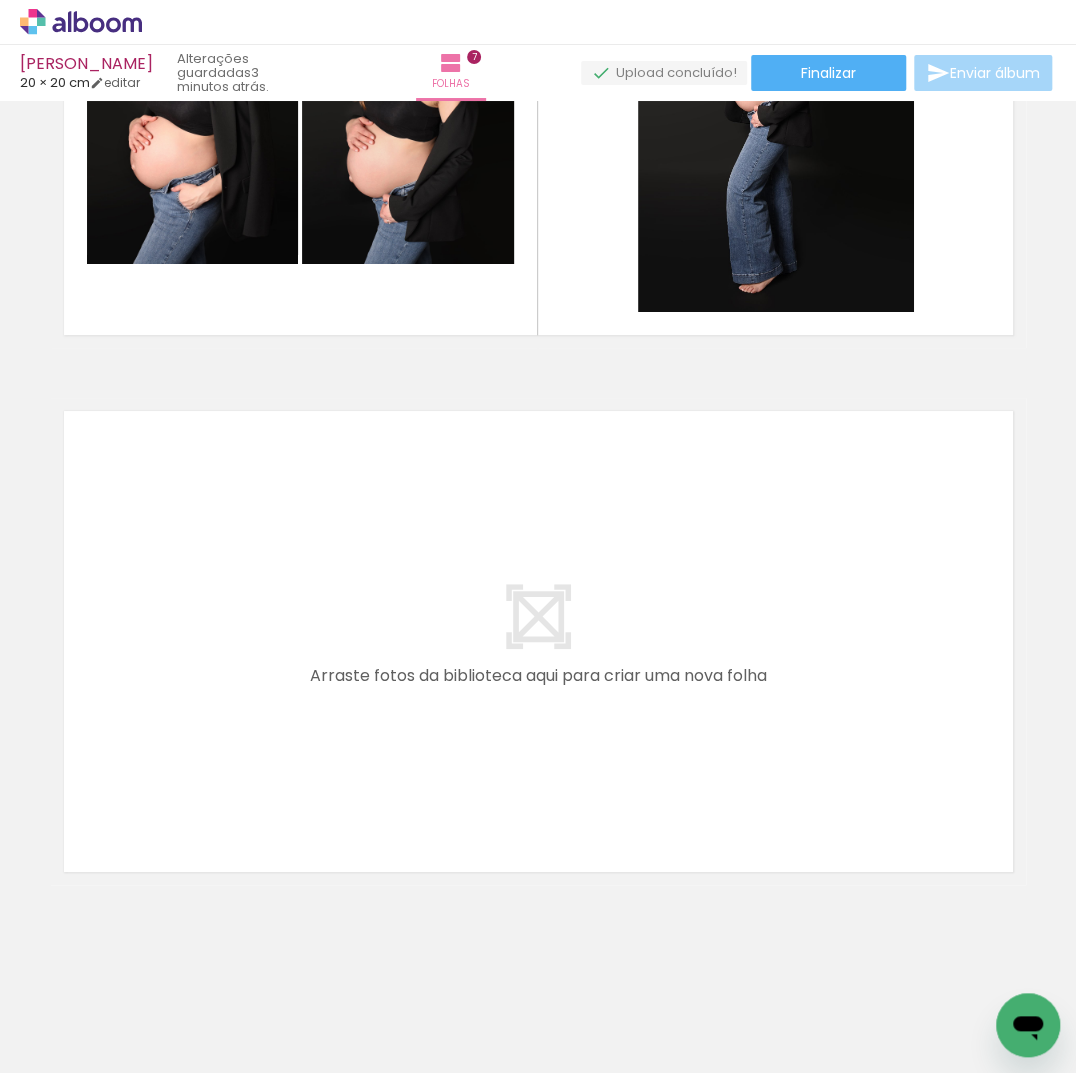 scroll, scrollTop: 3522, scrollLeft: 0, axis: vertical 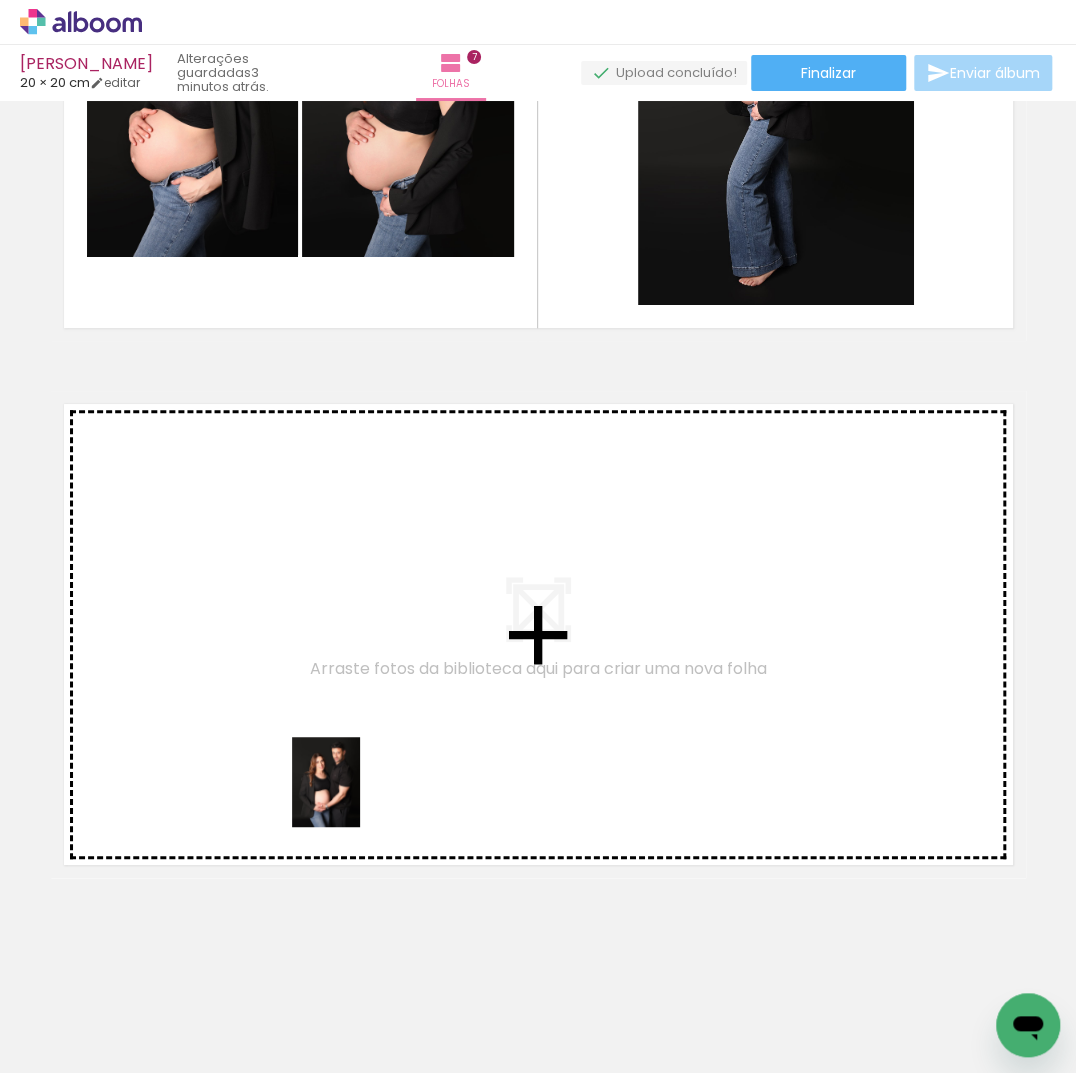 click at bounding box center [538, 536] 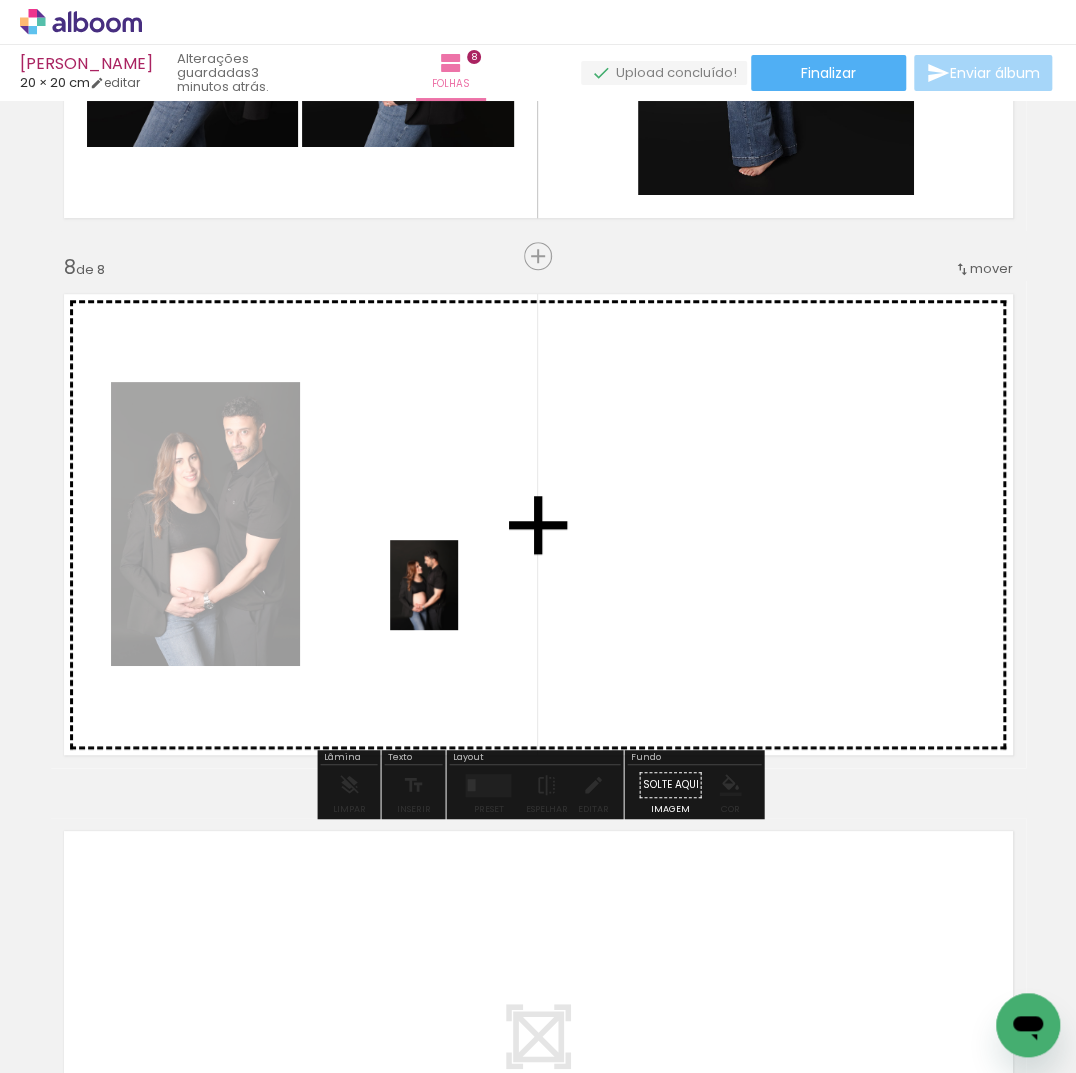 drag, startPoint x: 472, startPoint y: 982, endPoint x: 450, endPoint y: 600, distance: 382.633 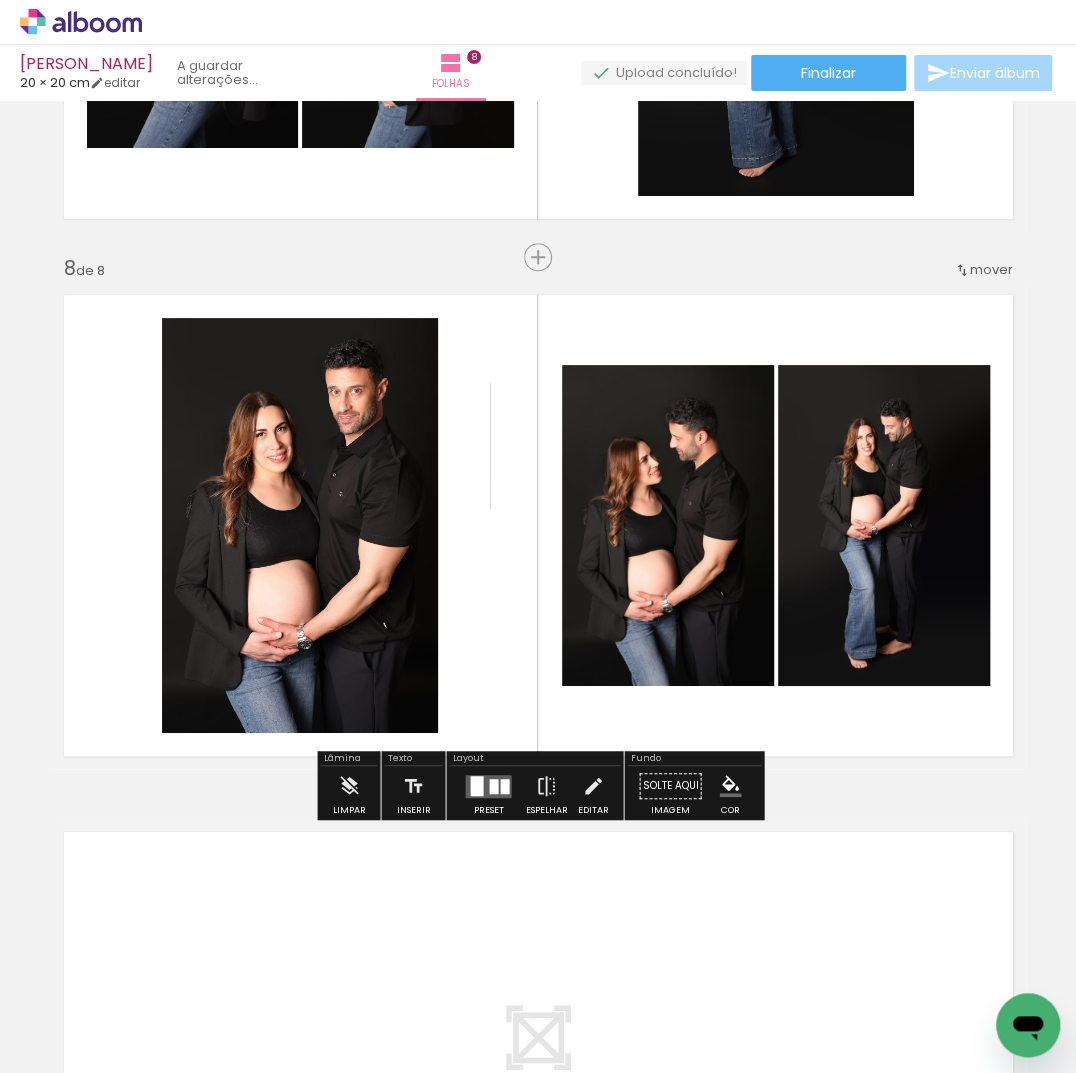 drag, startPoint x: 509, startPoint y: 746, endPoint x: 627, endPoint y: 589, distance: 196.4001 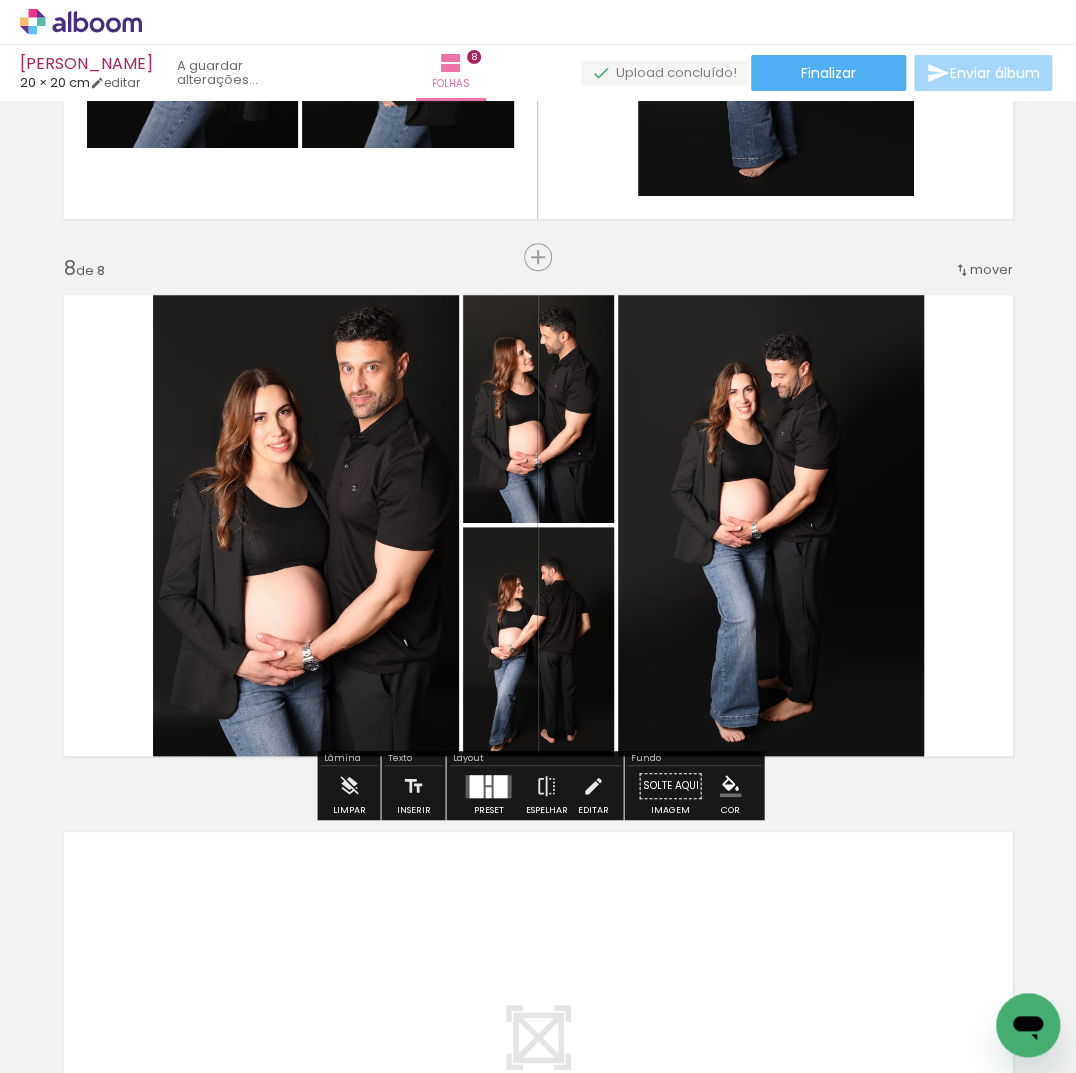 drag, startPoint x: 313, startPoint y: 849, endPoint x: 397, endPoint y: 688, distance: 181.5957 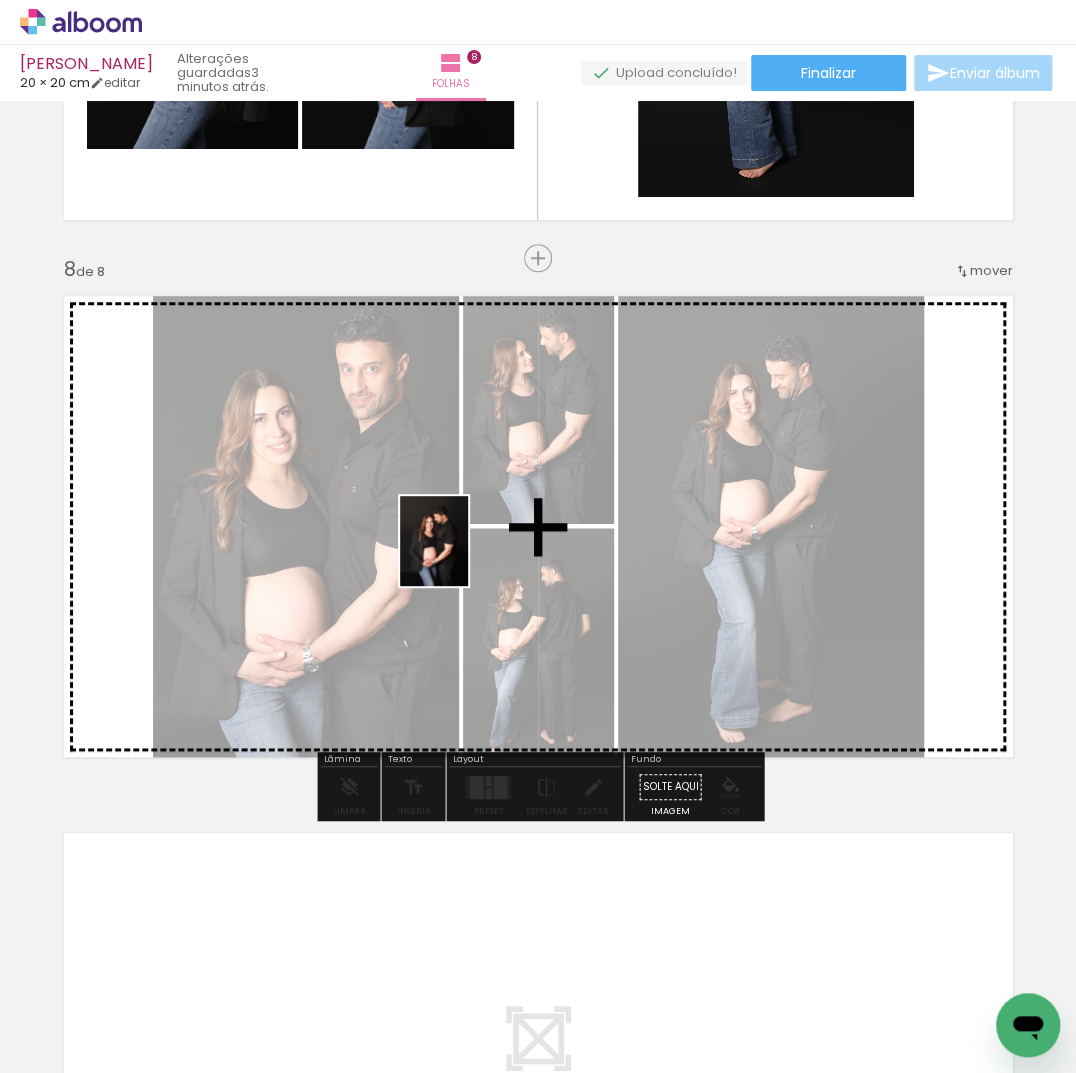 drag, startPoint x: 589, startPoint y: 1020, endPoint x: 460, endPoint y: 556, distance: 481.5984 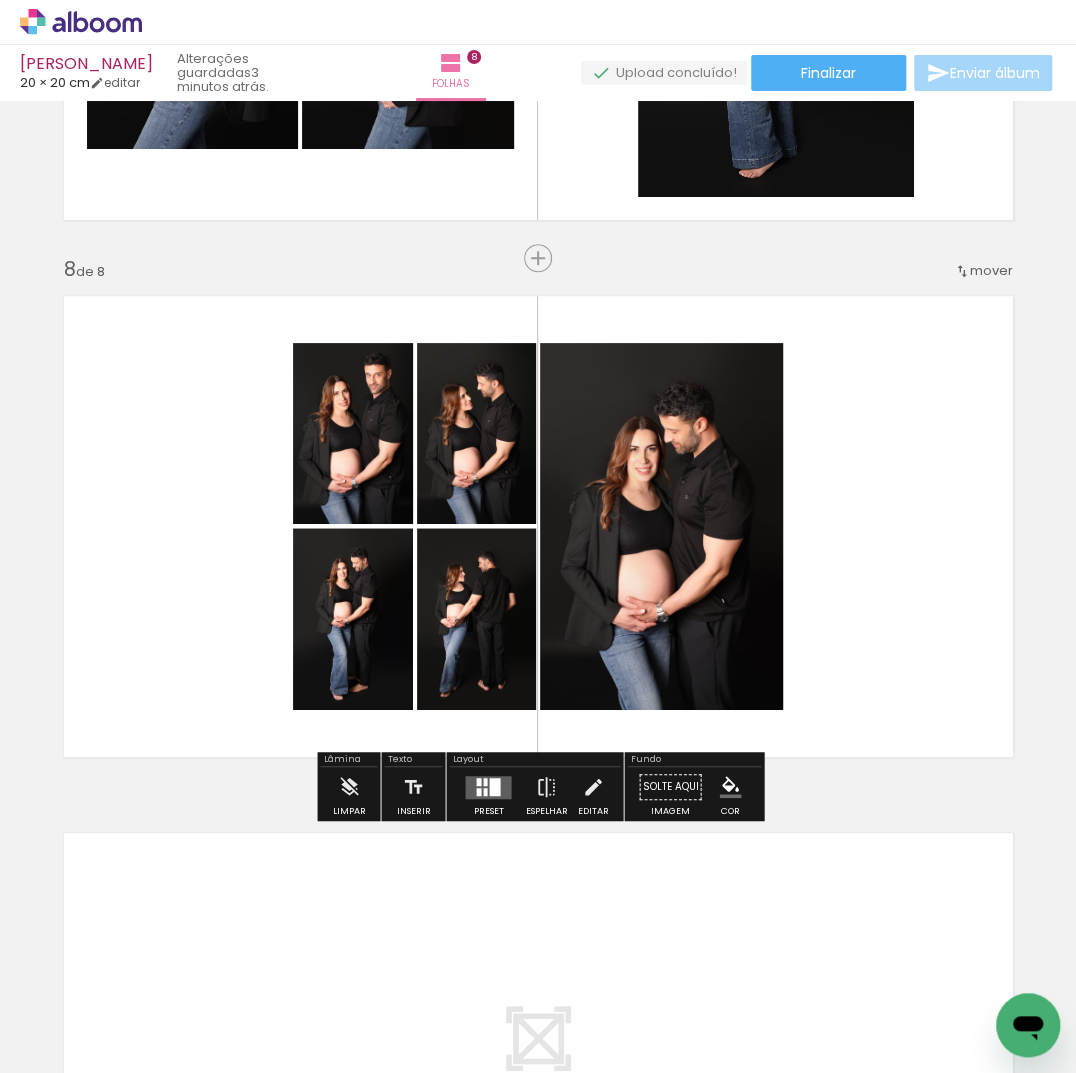 click at bounding box center [488, 787] 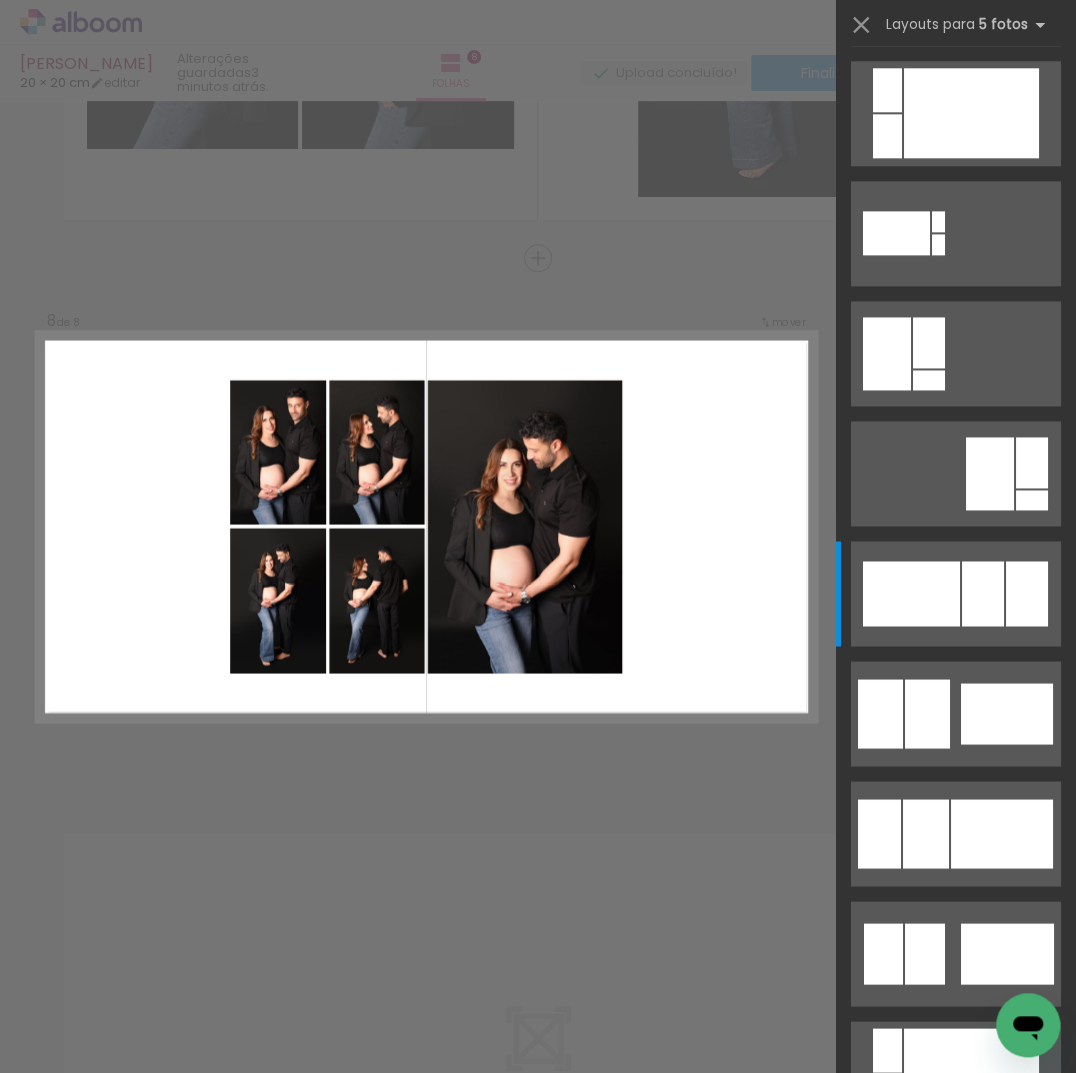 scroll, scrollTop: 0, scrollLeft: 0, axis: both 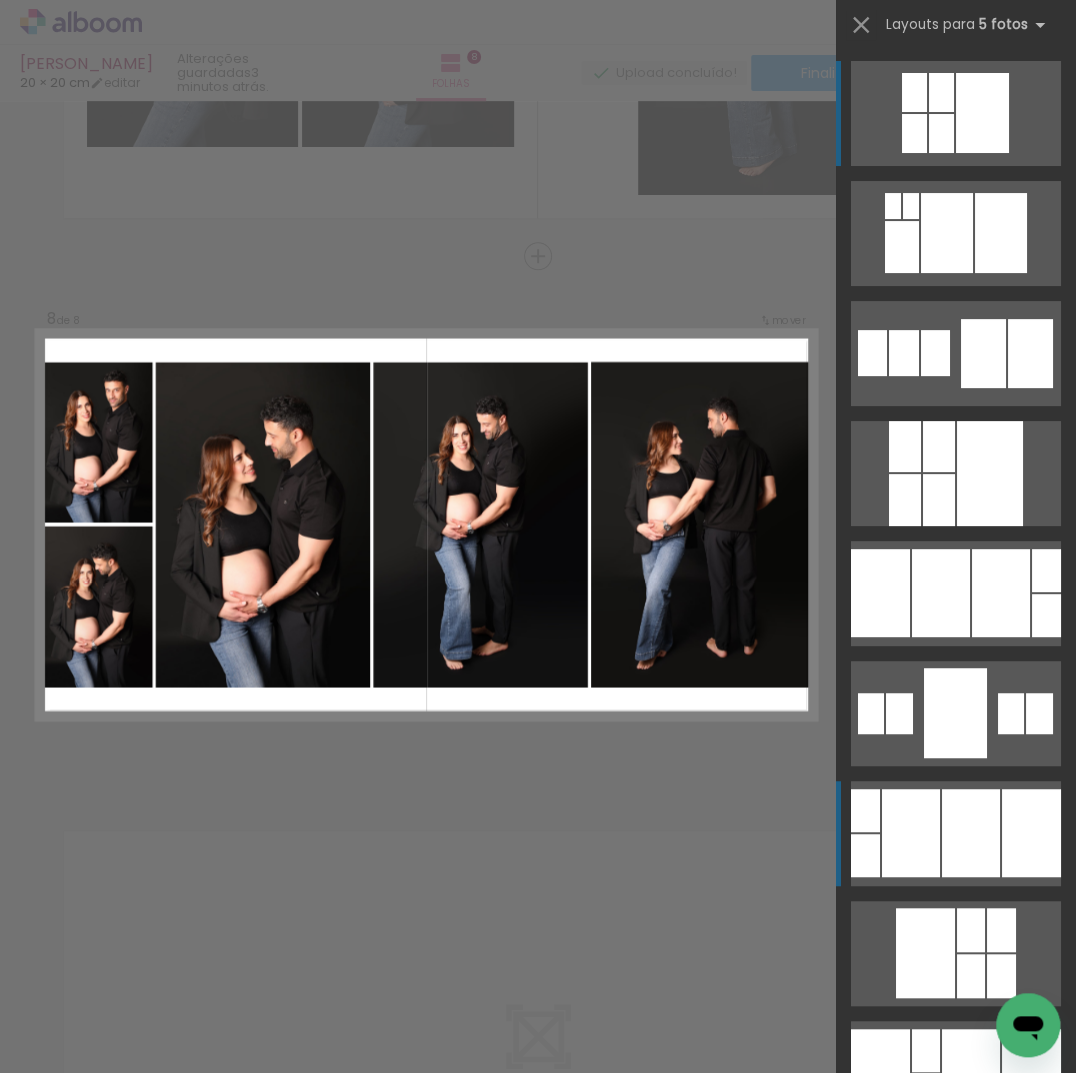click at bounding box center (955, 713) 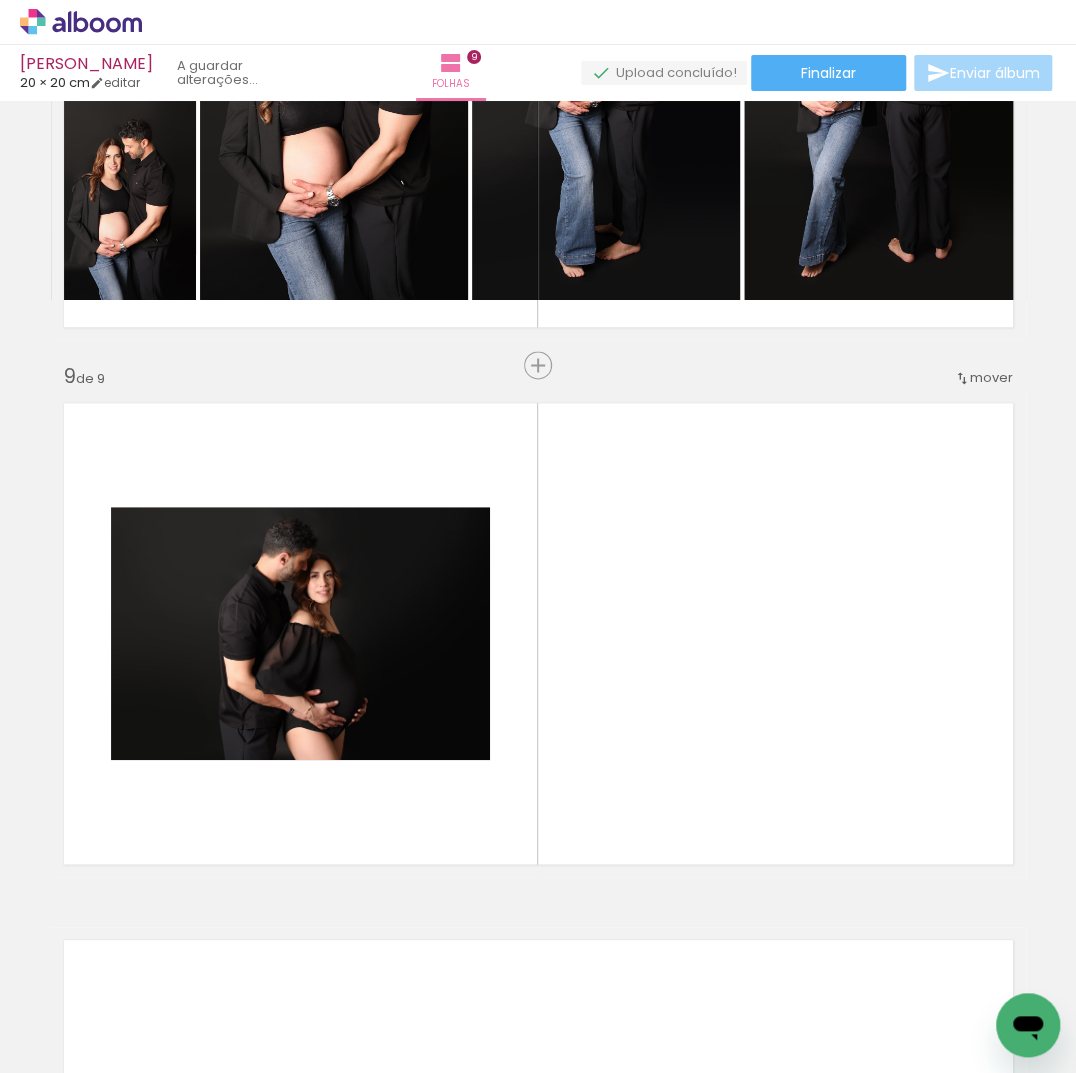 drag, startPoint x: 850, startPoint y: 999, endPoint x: 660, endPoint y: 698, distance: 355.95084 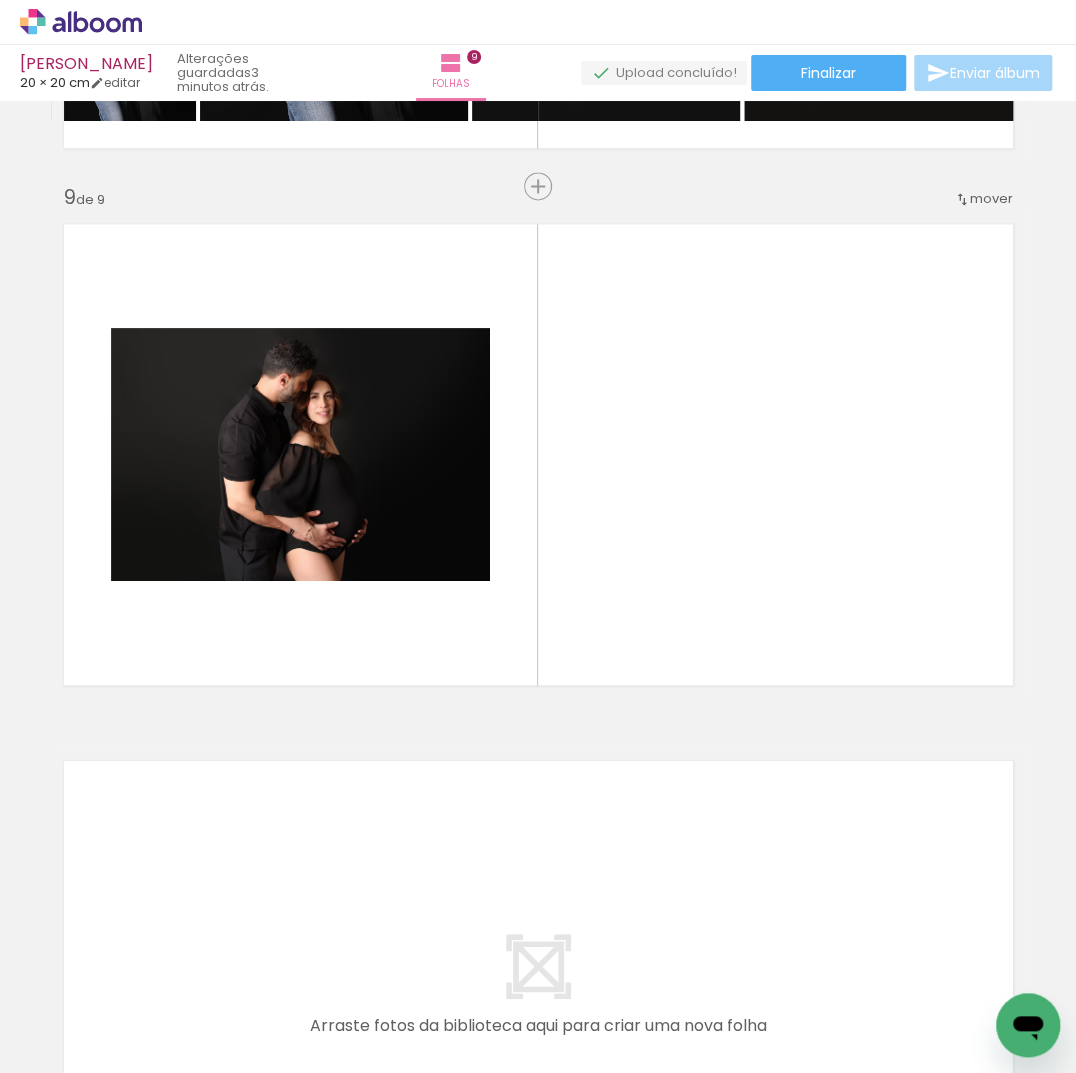 scroll, scrollTop: 4252, scrollLeft: 0, axis: vertical 